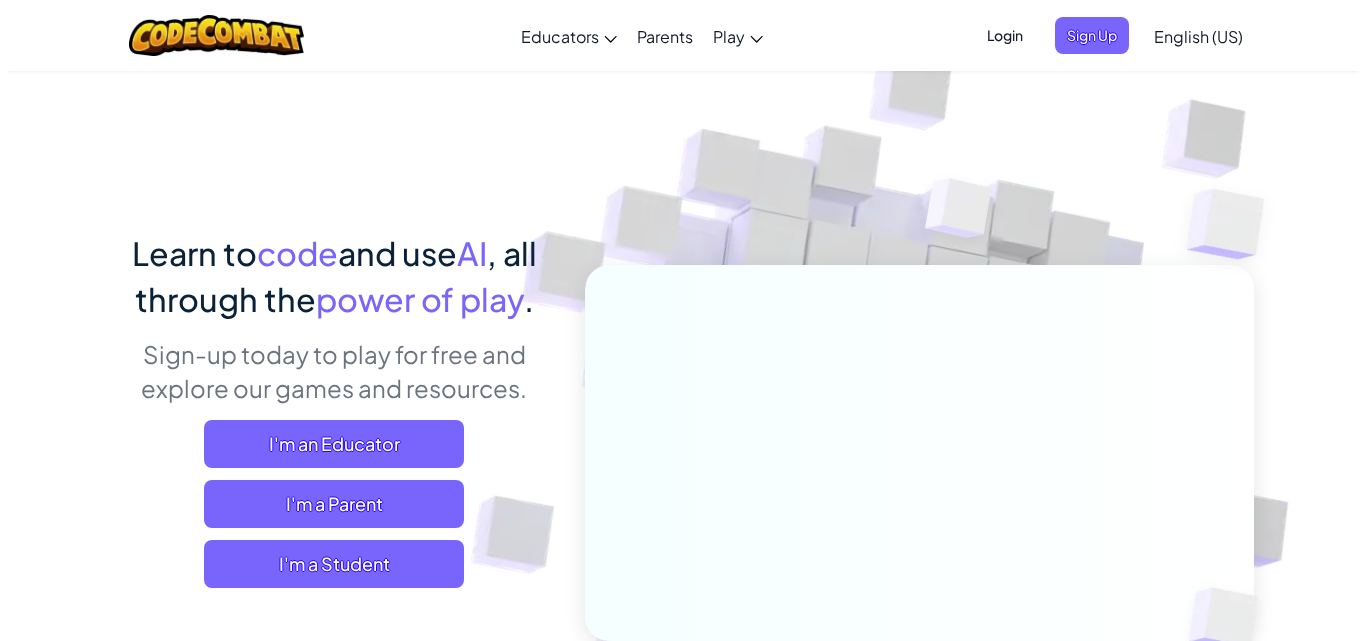 scroll, scrollTop: 9, scrollLeft: 0, axis: vertical 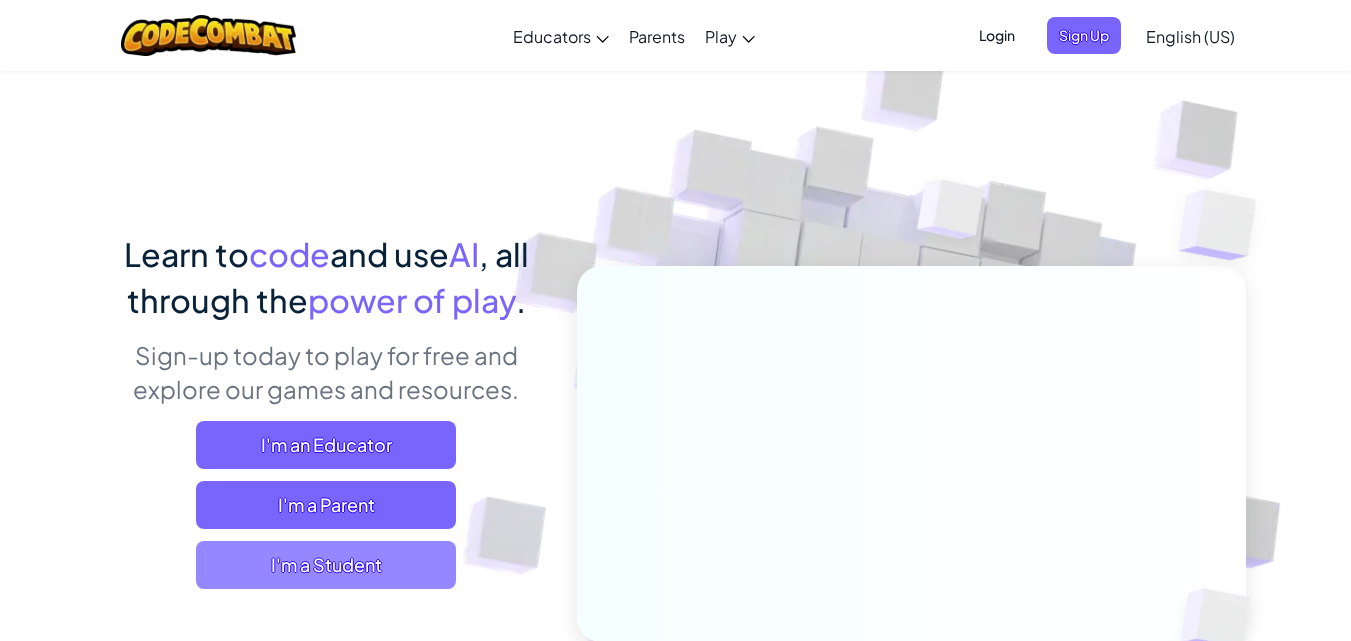 click on "I'm a Student" at bounding box center (326, 565) 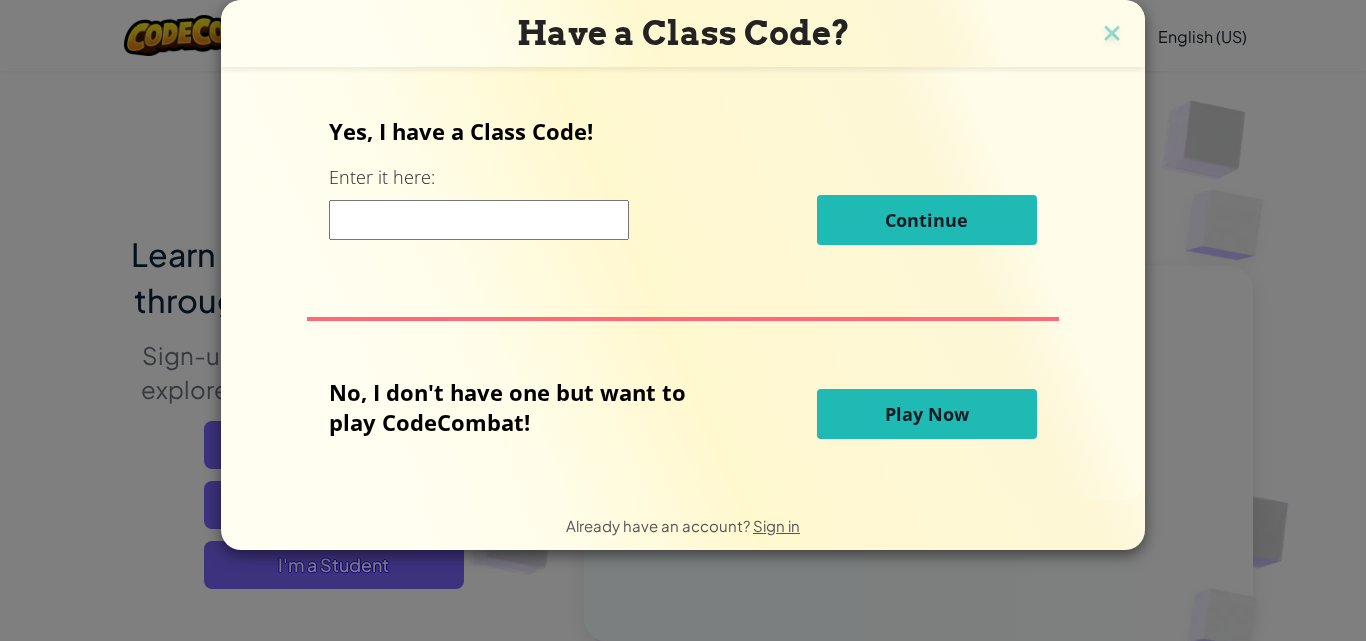 click on "Play Now" at bounding box center (927, 414) 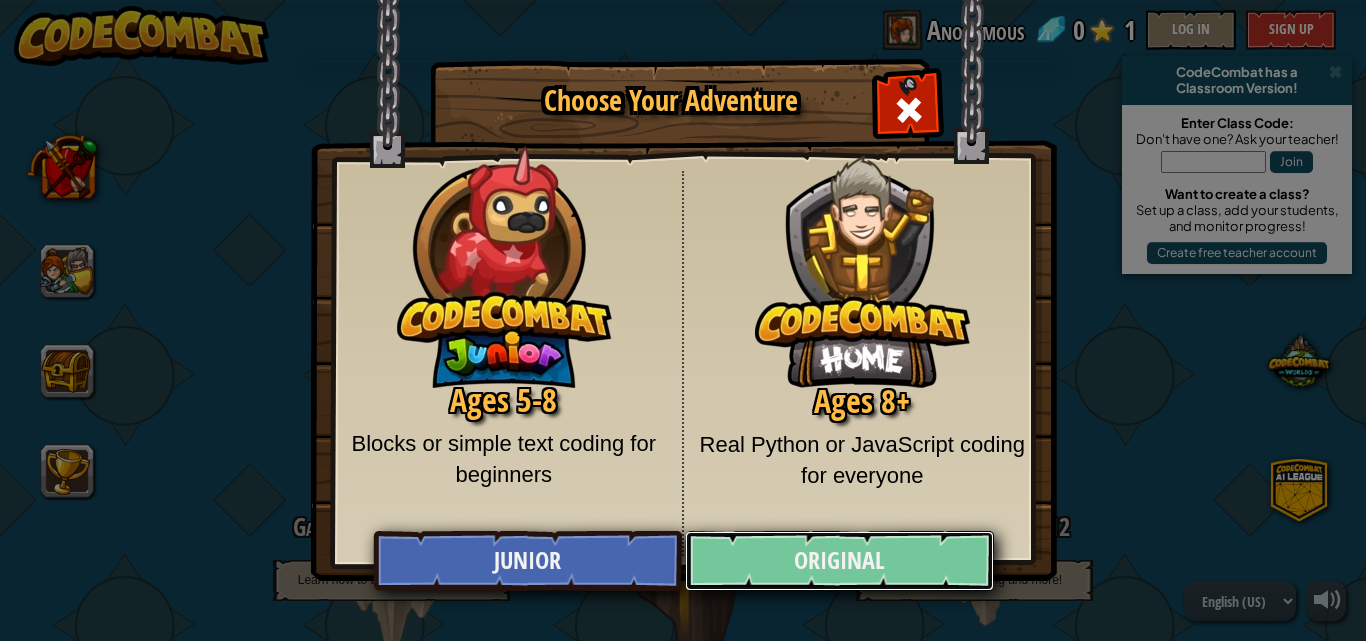 click on "Original" at bounding box center (839, 561) 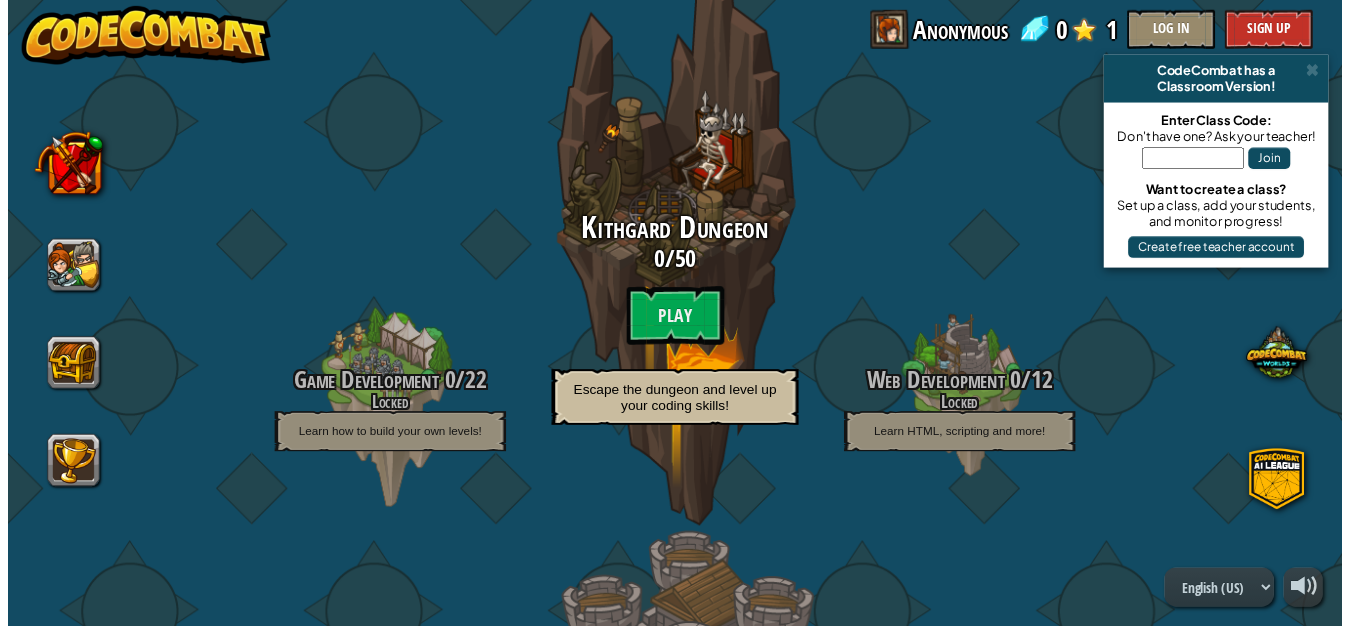 scroll, scrollTop: 140, scrollLeft: 0, axis: vertical 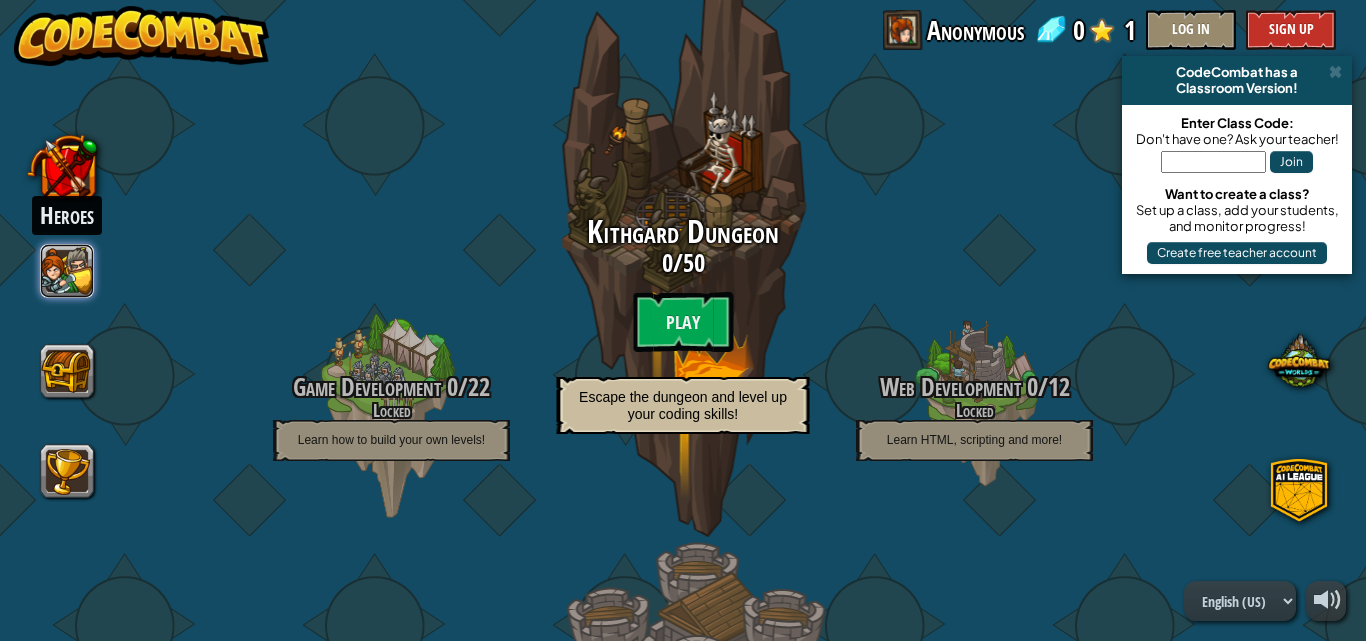 click at bounding box center [68, 271] 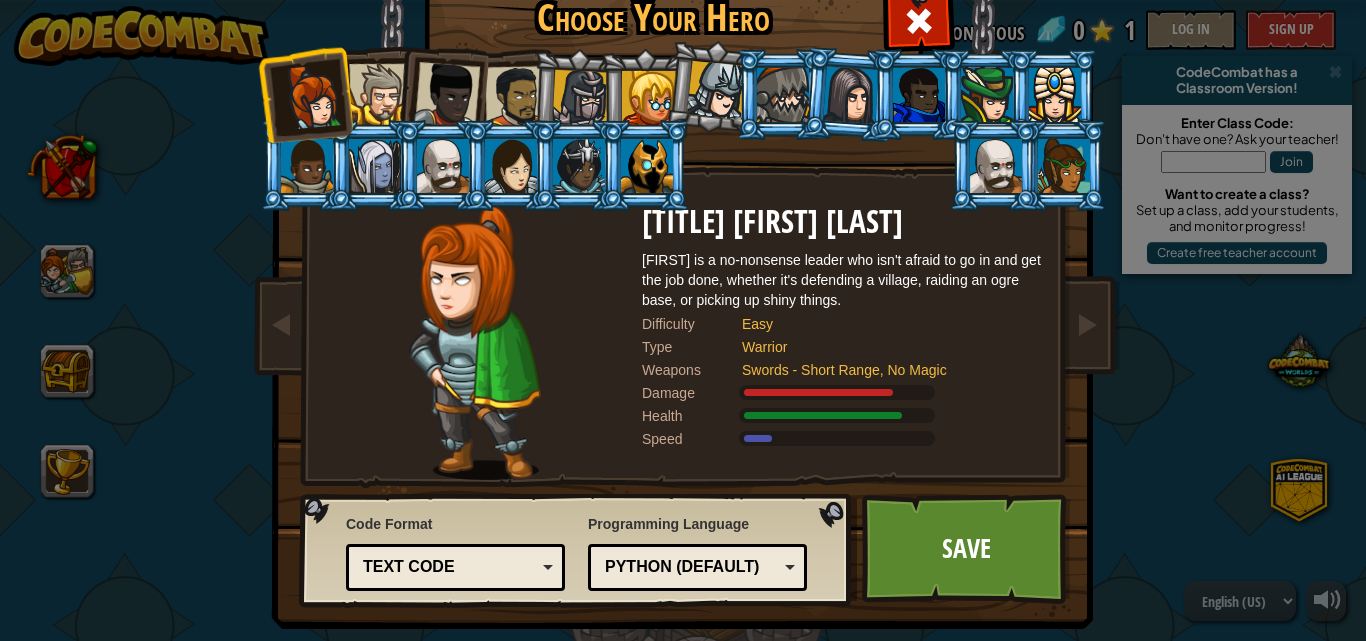 click at bounding box center [379, 94] 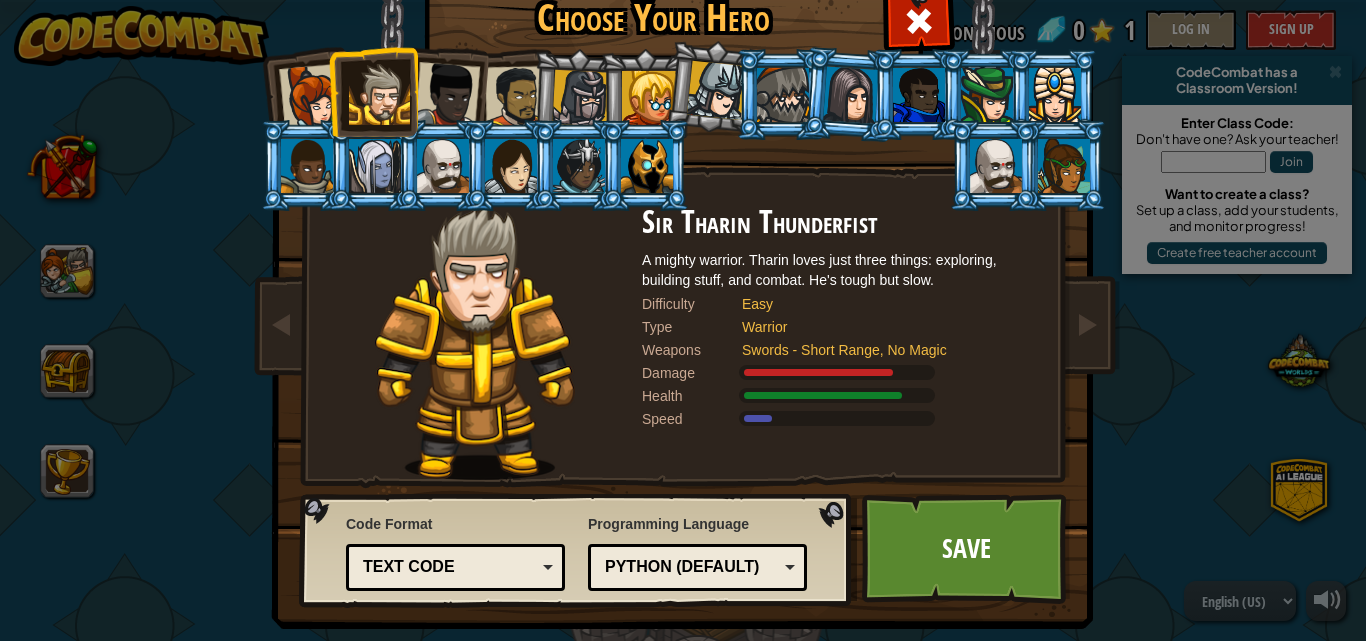 click at bounding box center [312, 97] 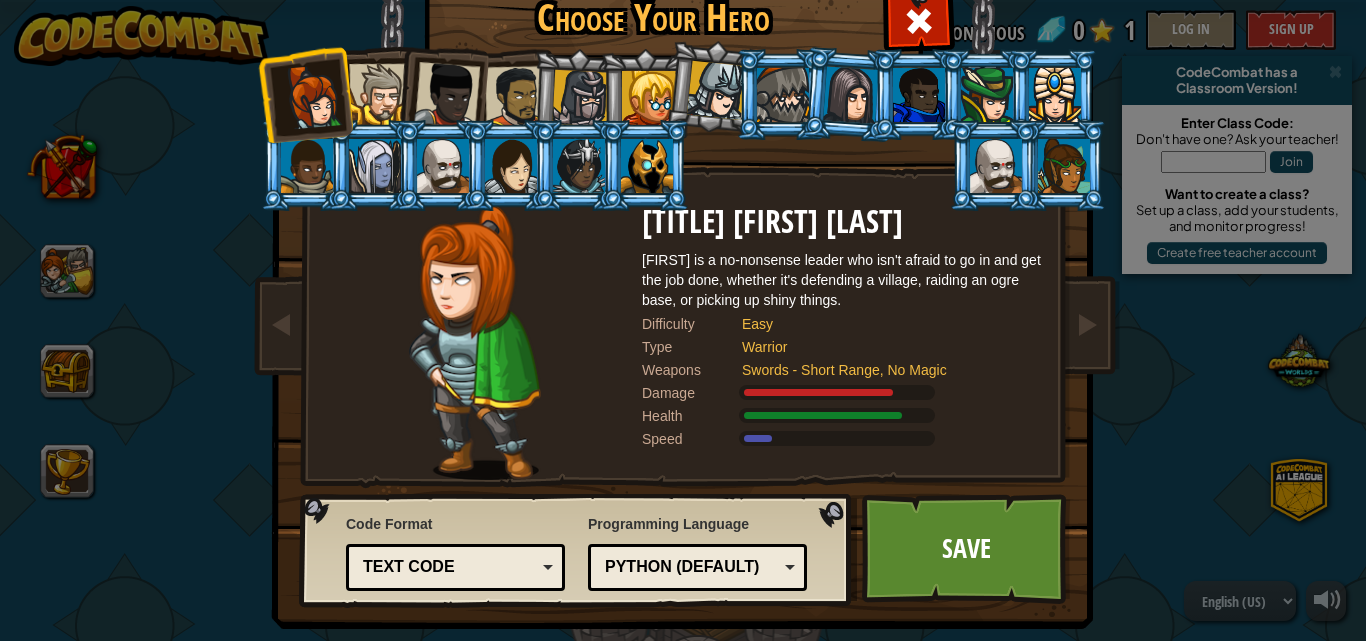 click at bounding box center [379, 94] 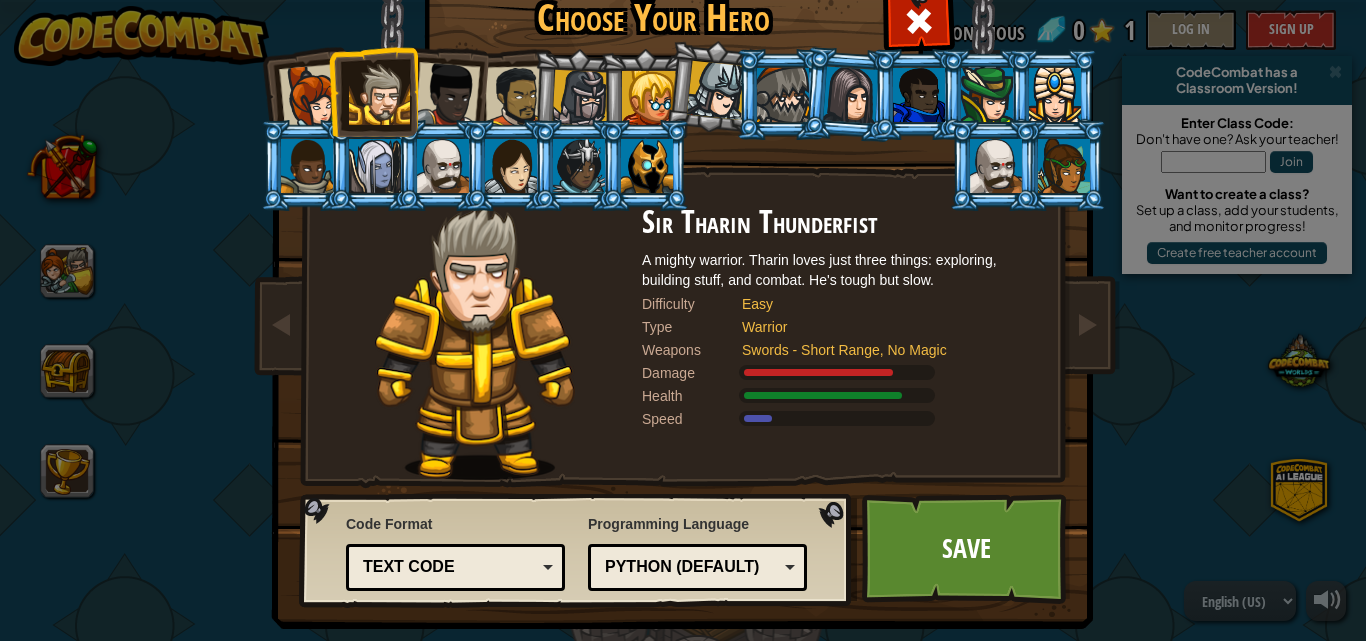 click at bounding box center (447, 95) 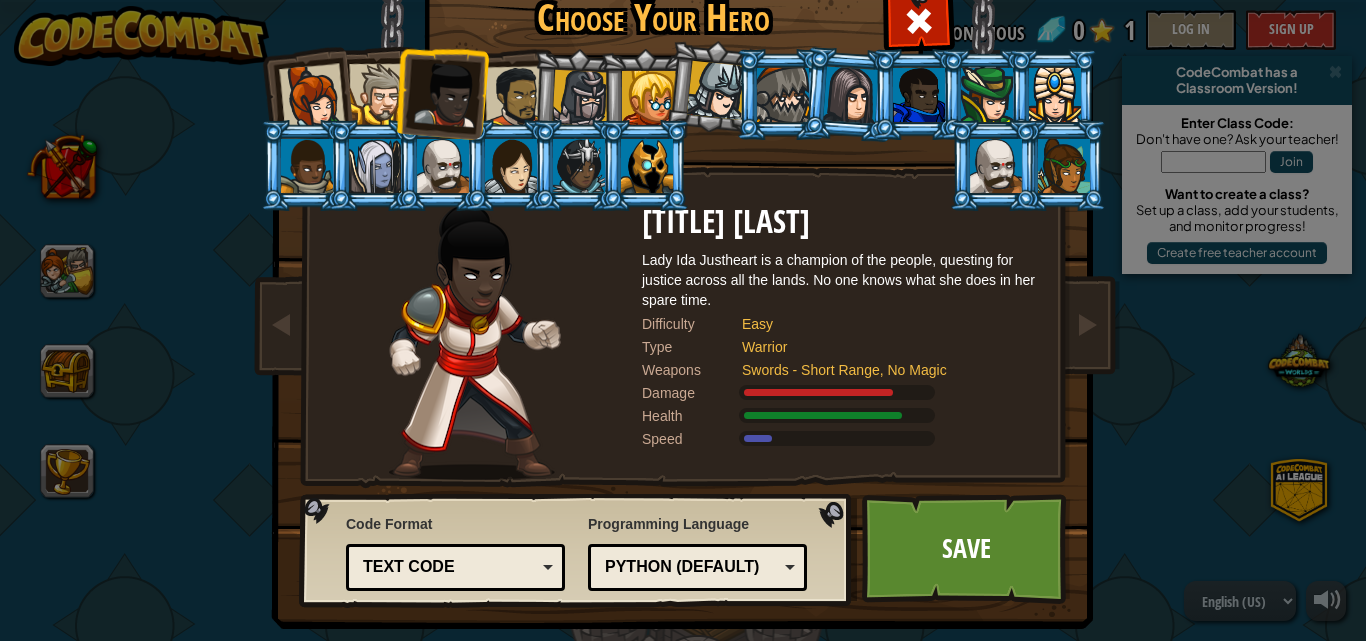 click at bounding box center [516, 97] 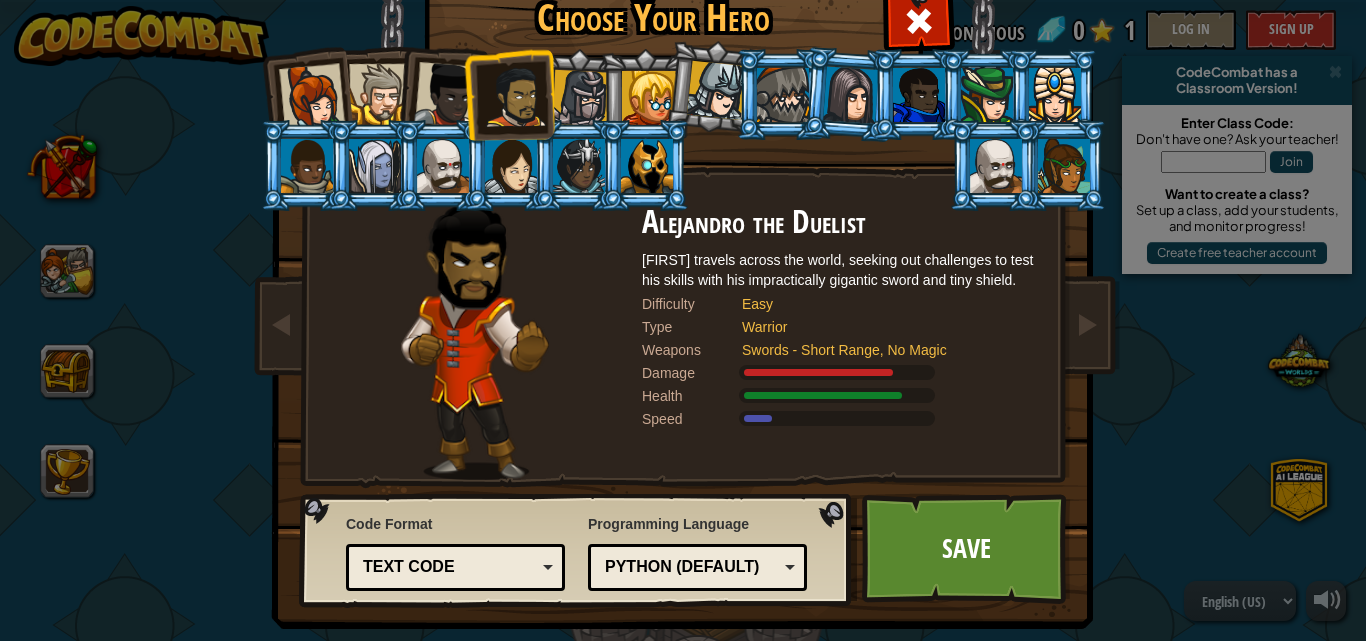 click at bounding box center [580, 98] 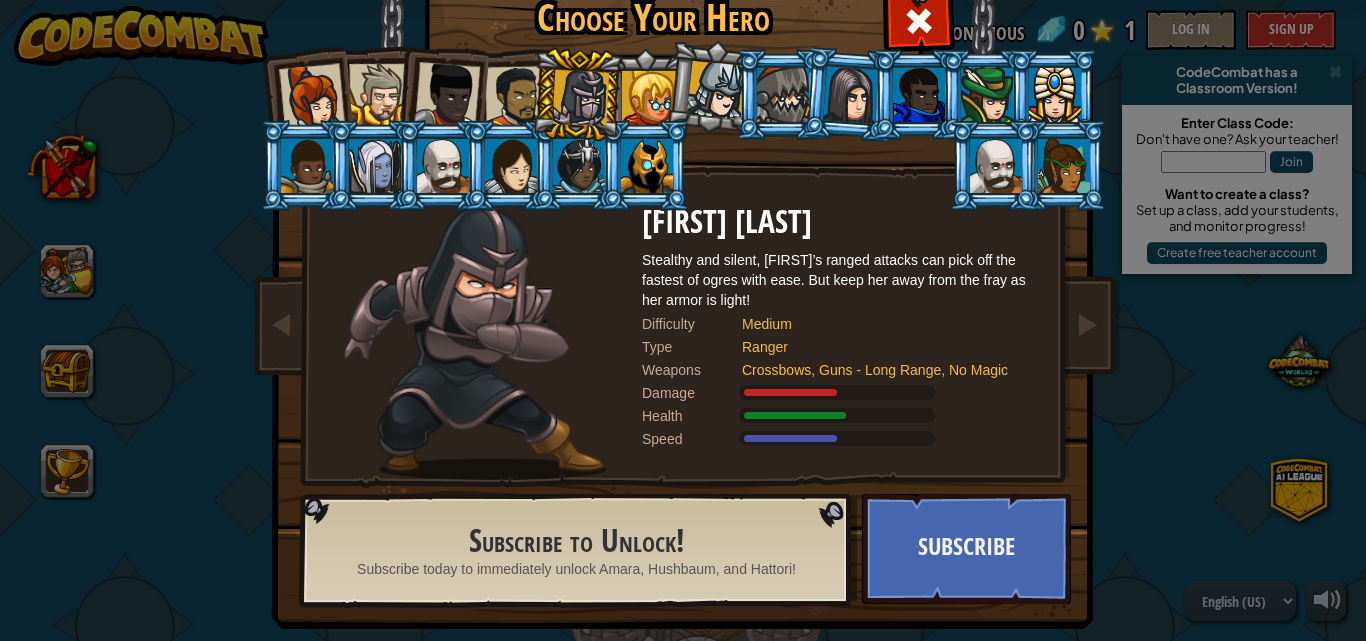 click at bounding box center (649, 98) 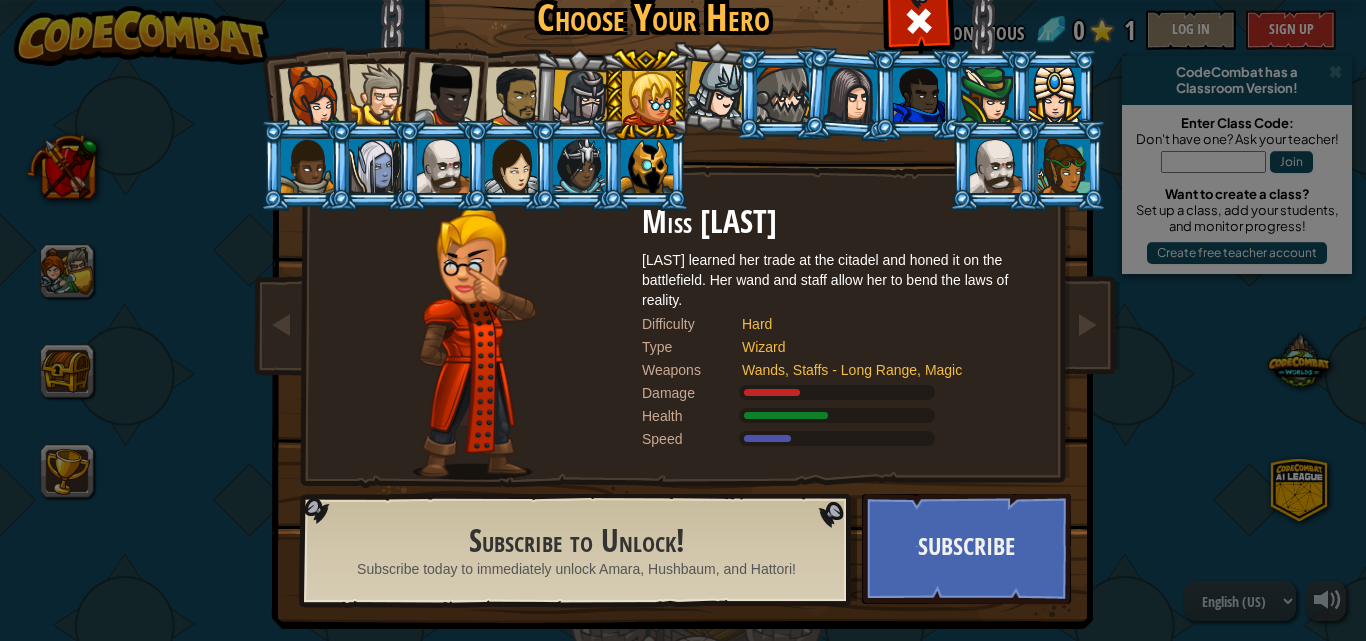 click at bounding box center [647, 166] 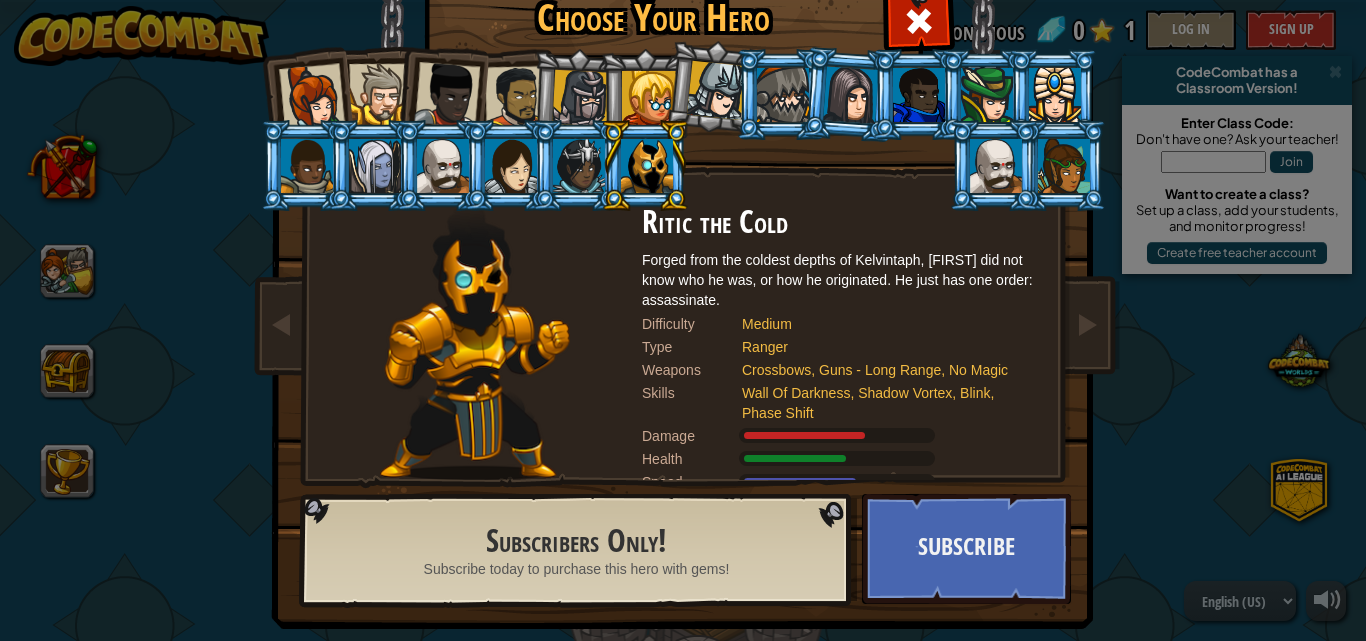 click at bounding box center [516, 97] 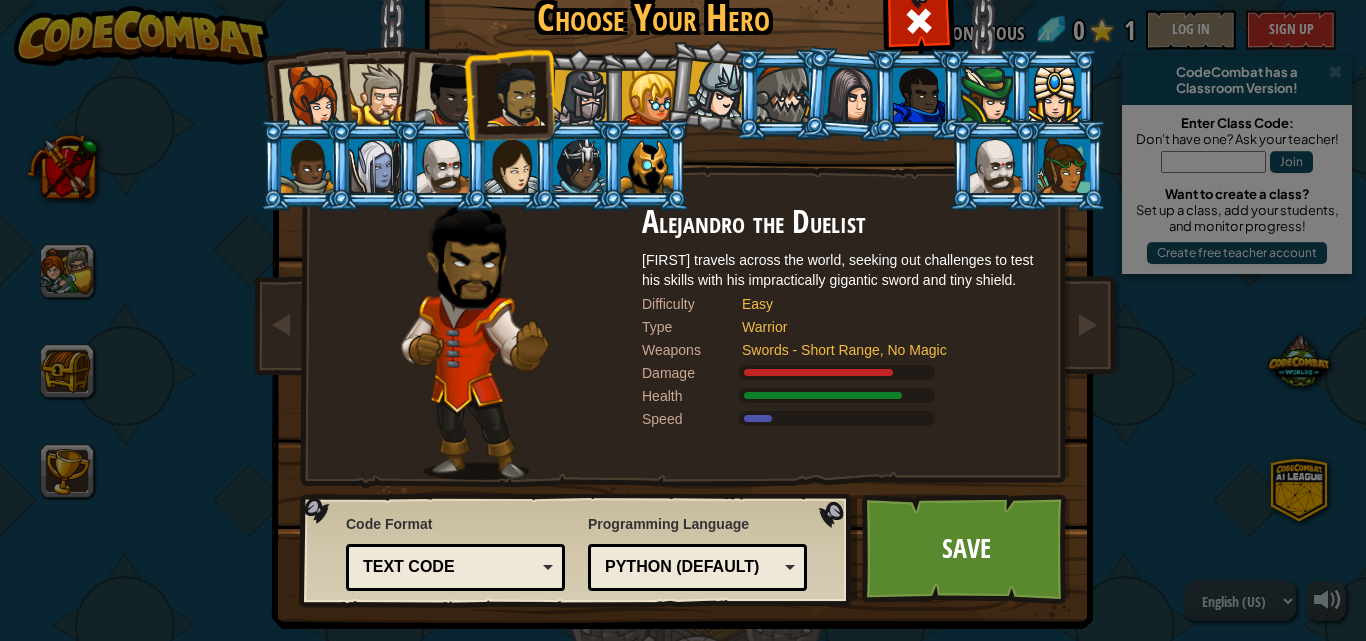 click at bounding box center [447, 95] 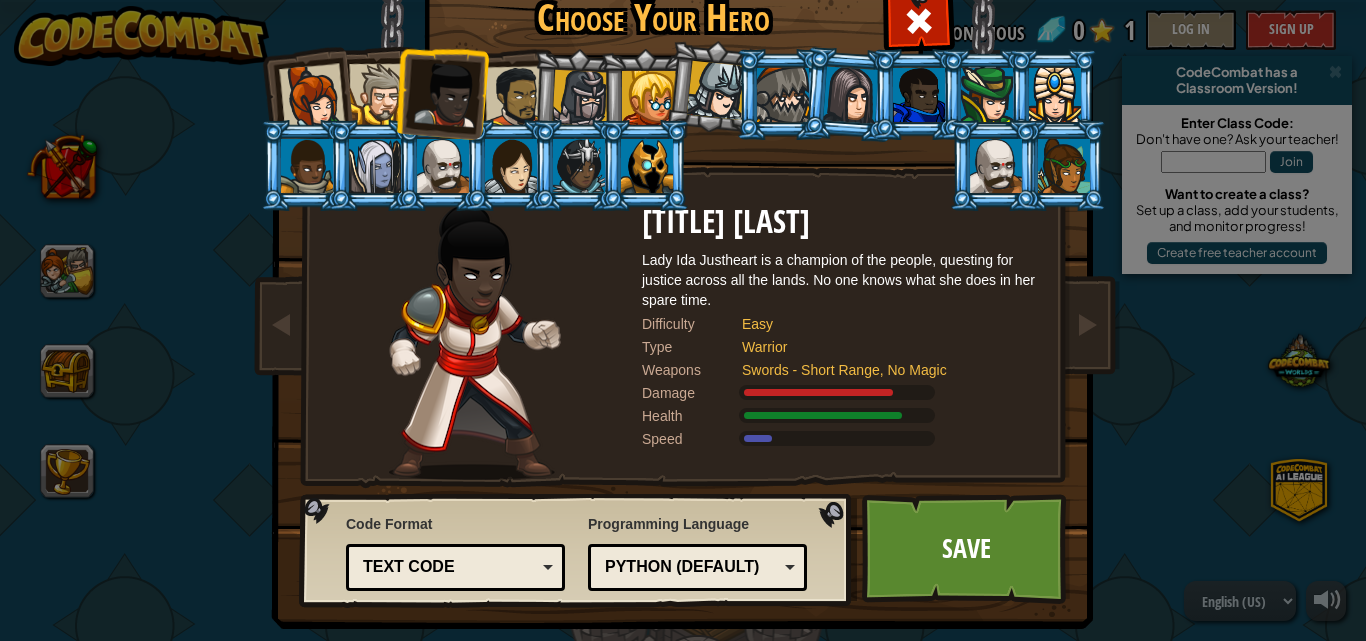 click at bounding box center [379, 94] 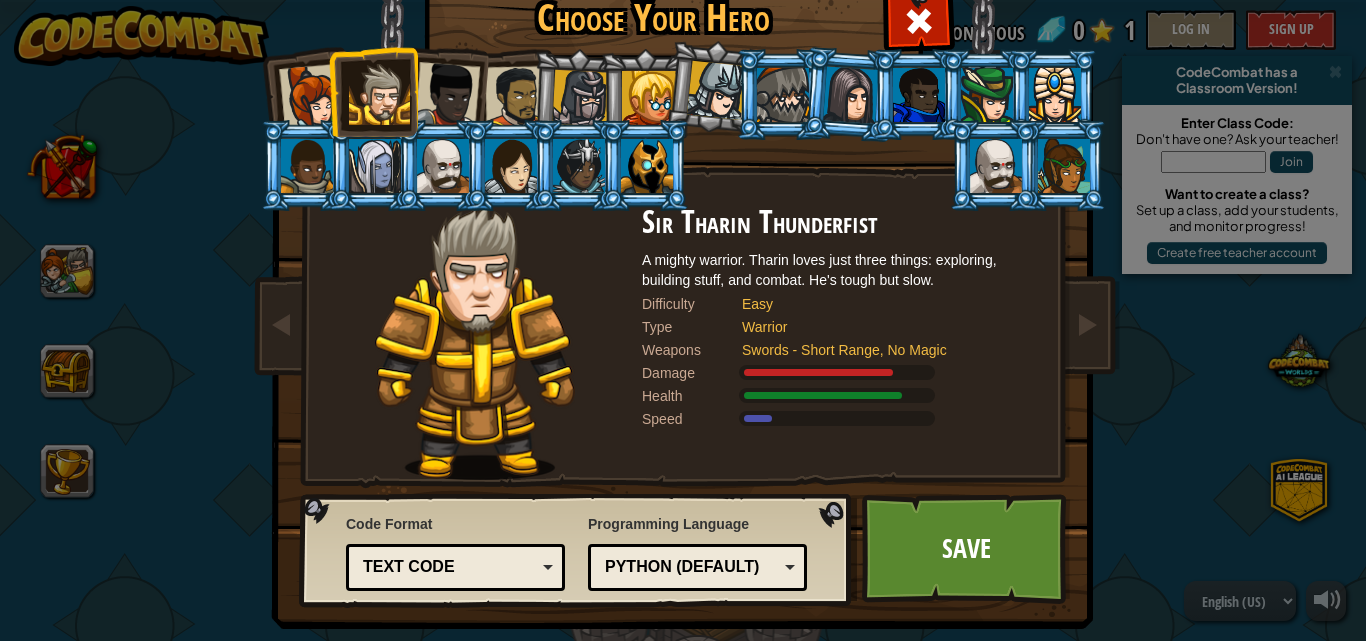 click at bounding box center [373, 91] 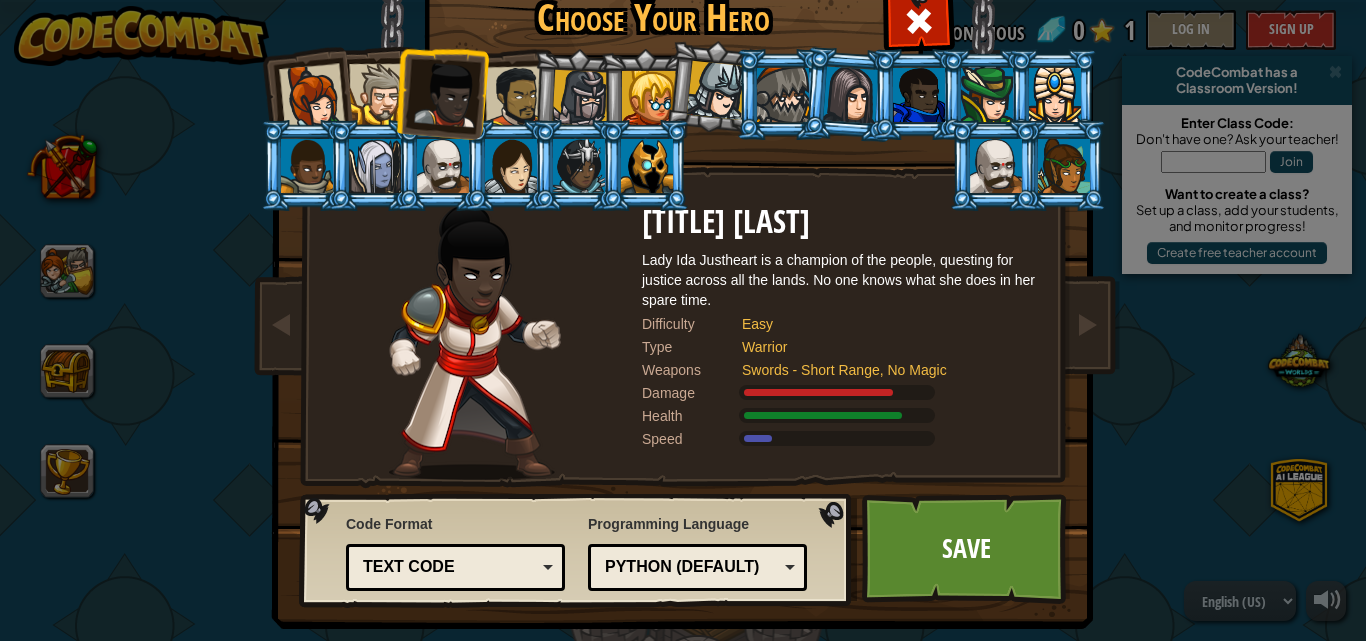 click at bounding box center [577, 95] 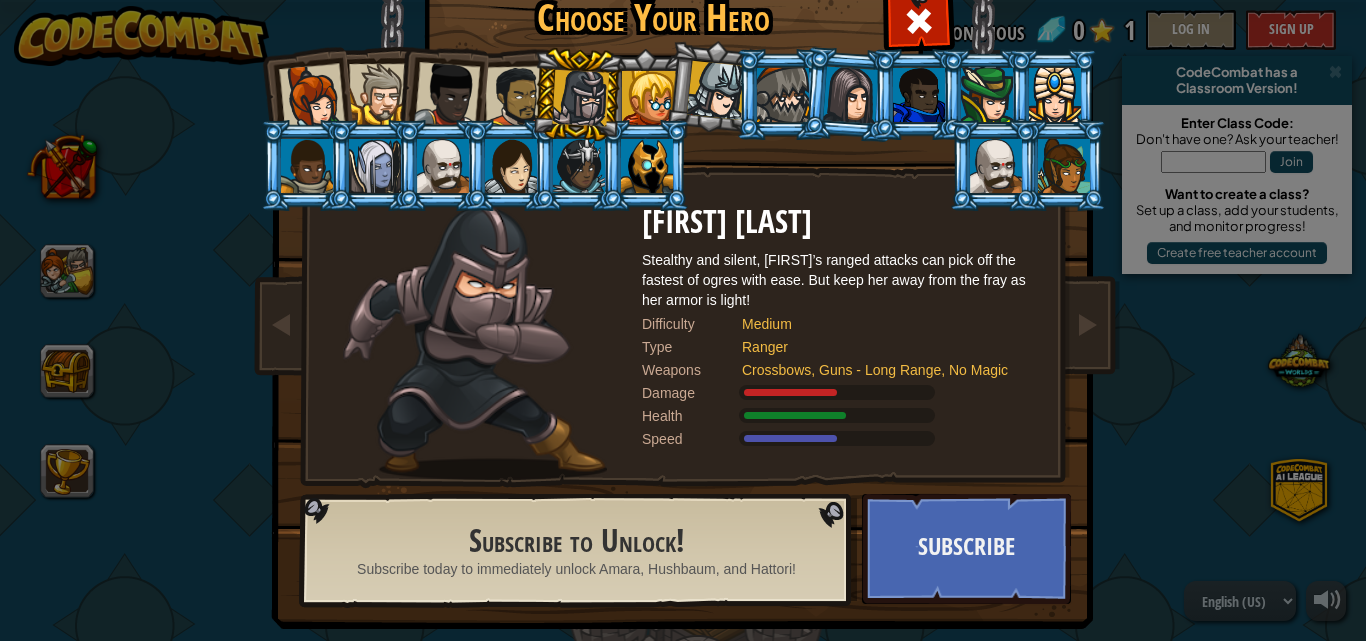click at bounding box center (516, 97) 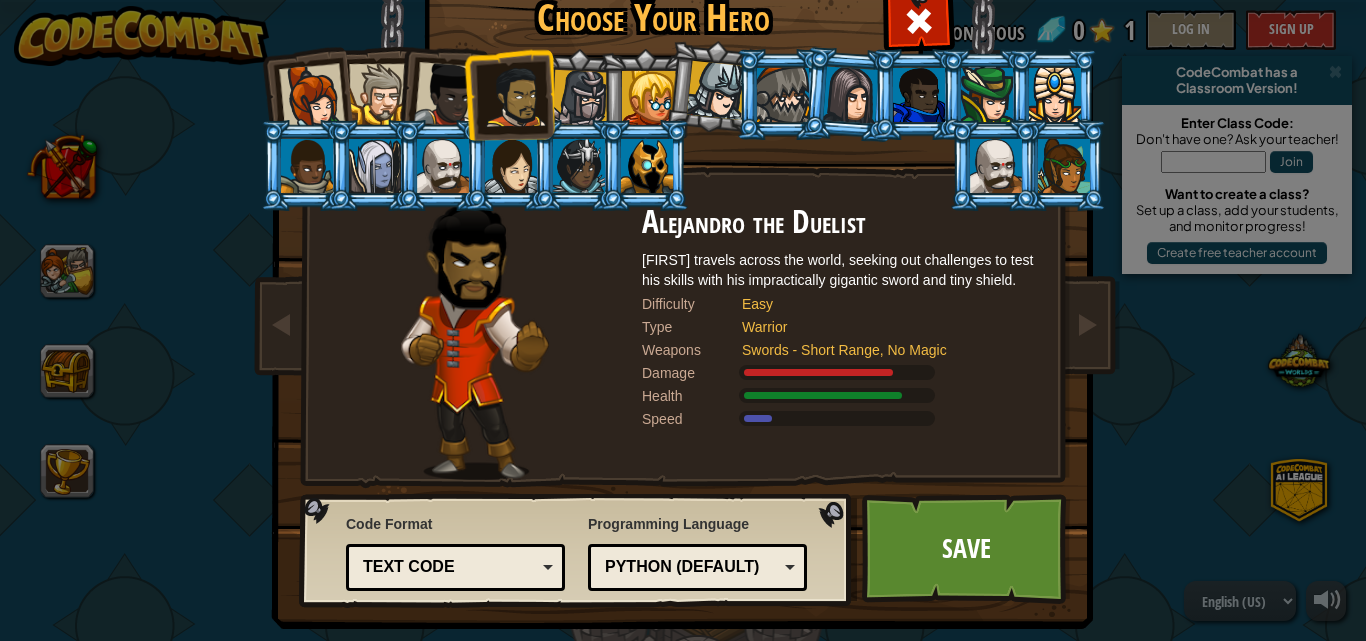 click at bounding box center [312, 97] 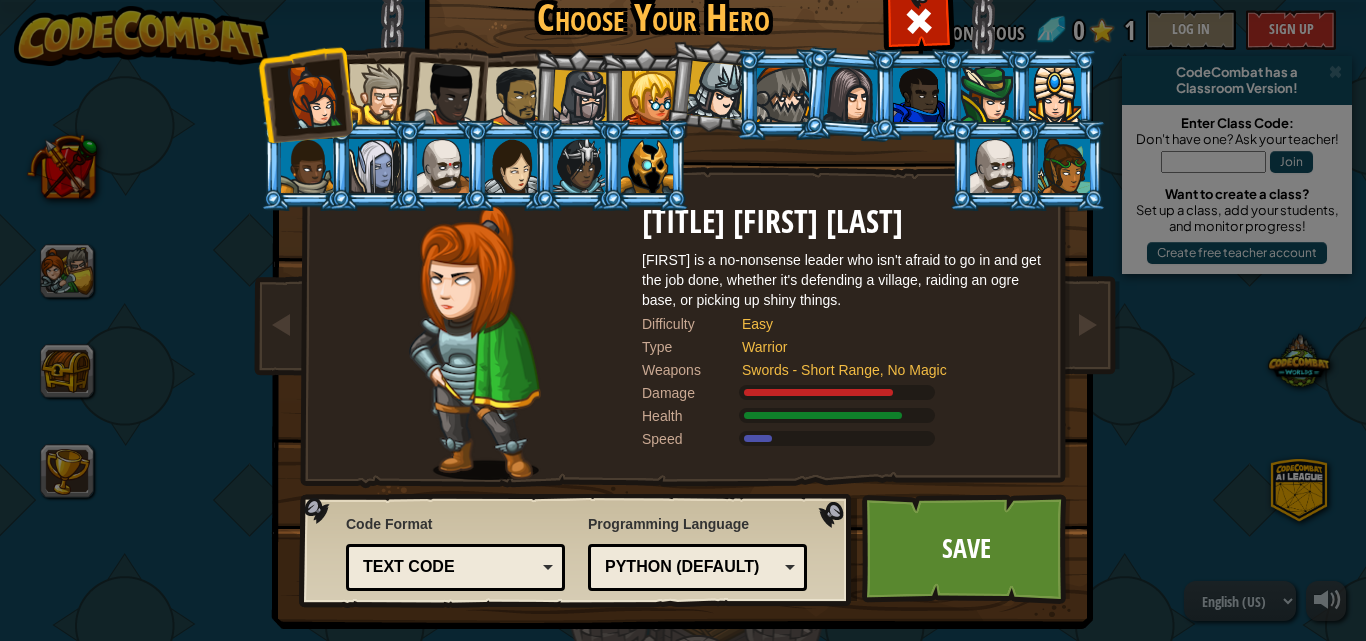 click at bounding box center (516, 97) 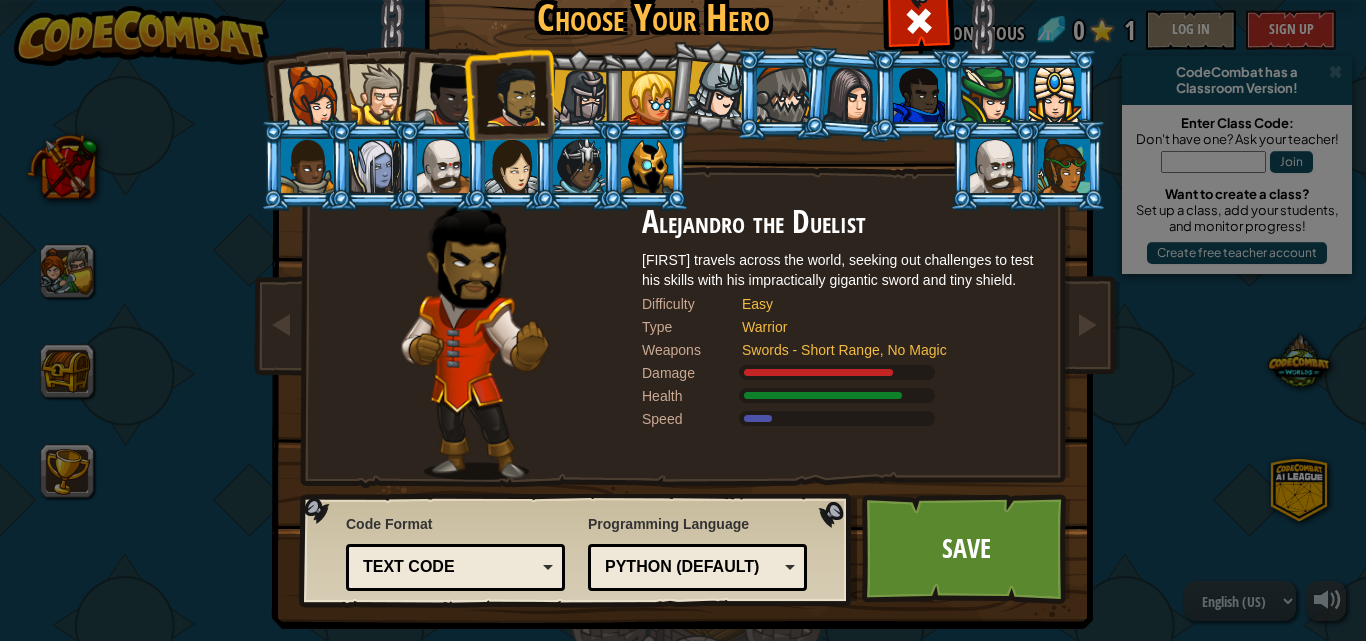 click on "Text code Blocks and code Blocks Blocks (Icons) Text code" at bounding box center [455, 567] 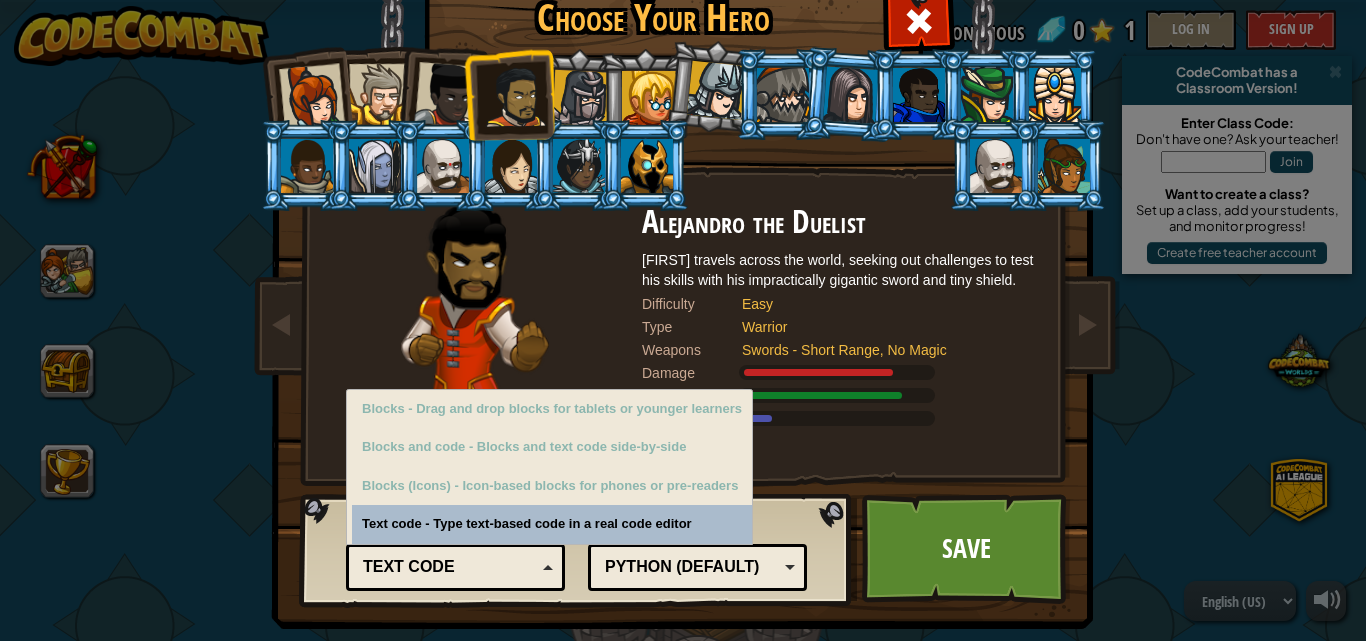 click on "Text code Blocks and code Blocks Blocks (Icons) Text code" at bounding box center [455, 567] 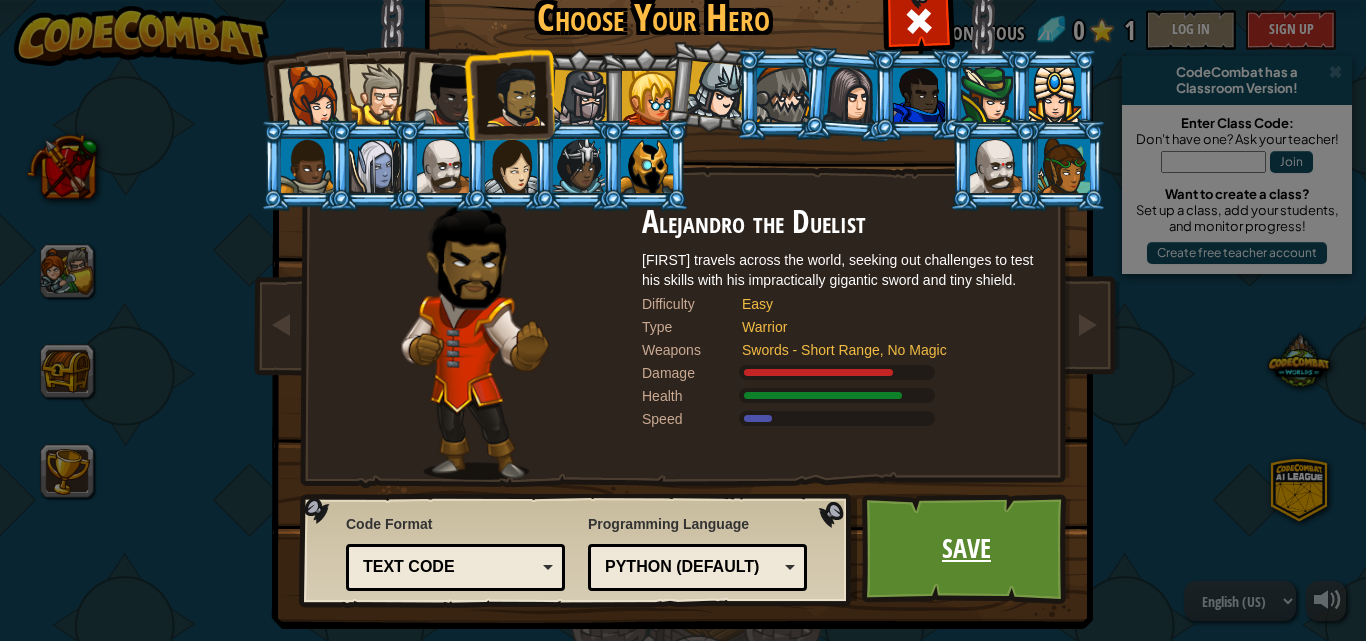 click on "Save" at bounding box center (966, 549) 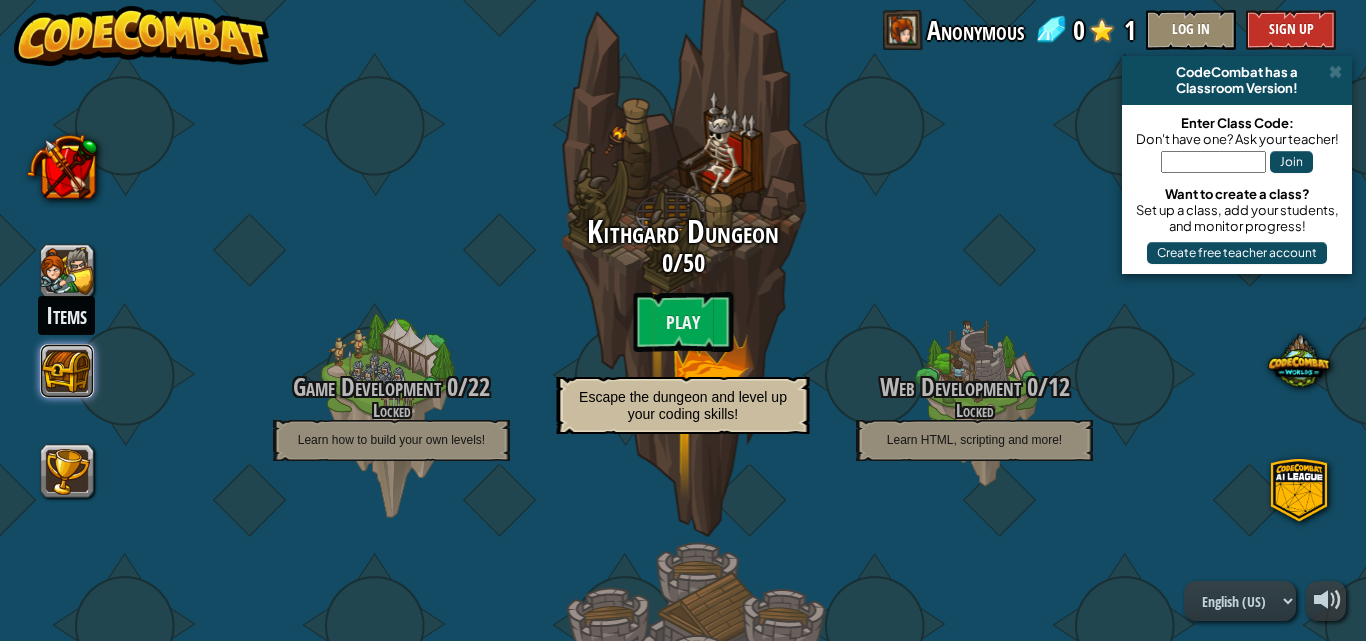 click at bounding box center [68, 371] 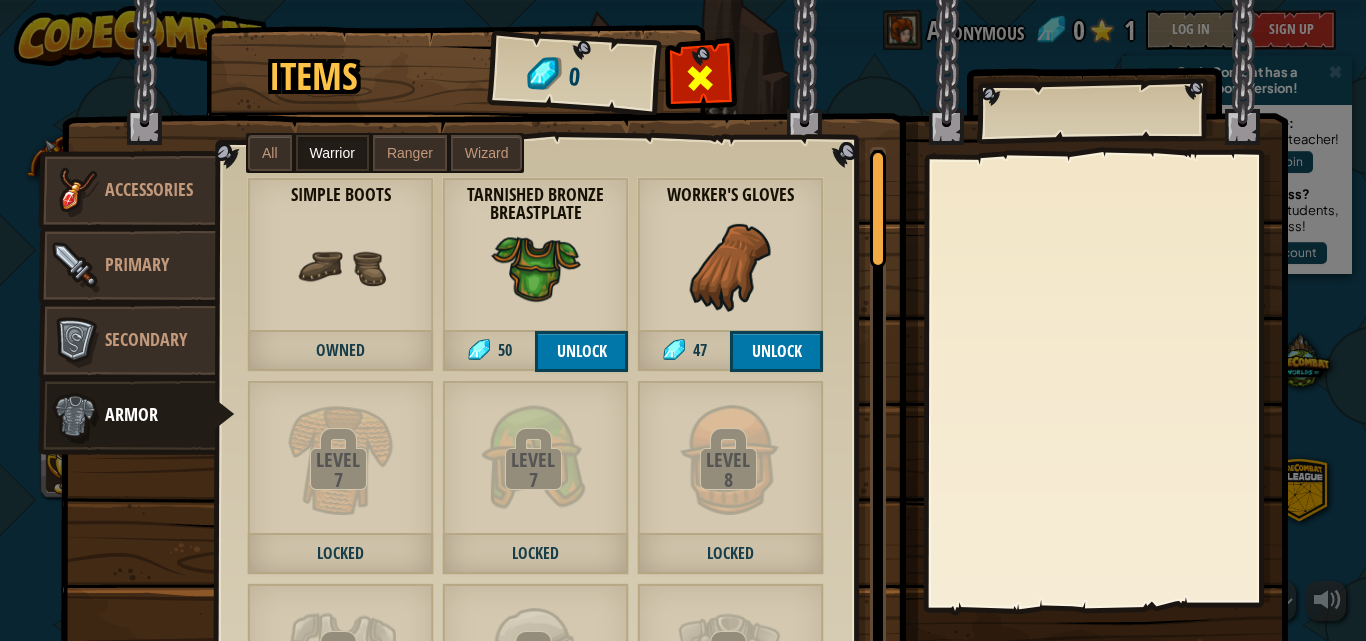 click at bounding box center [700, 83] 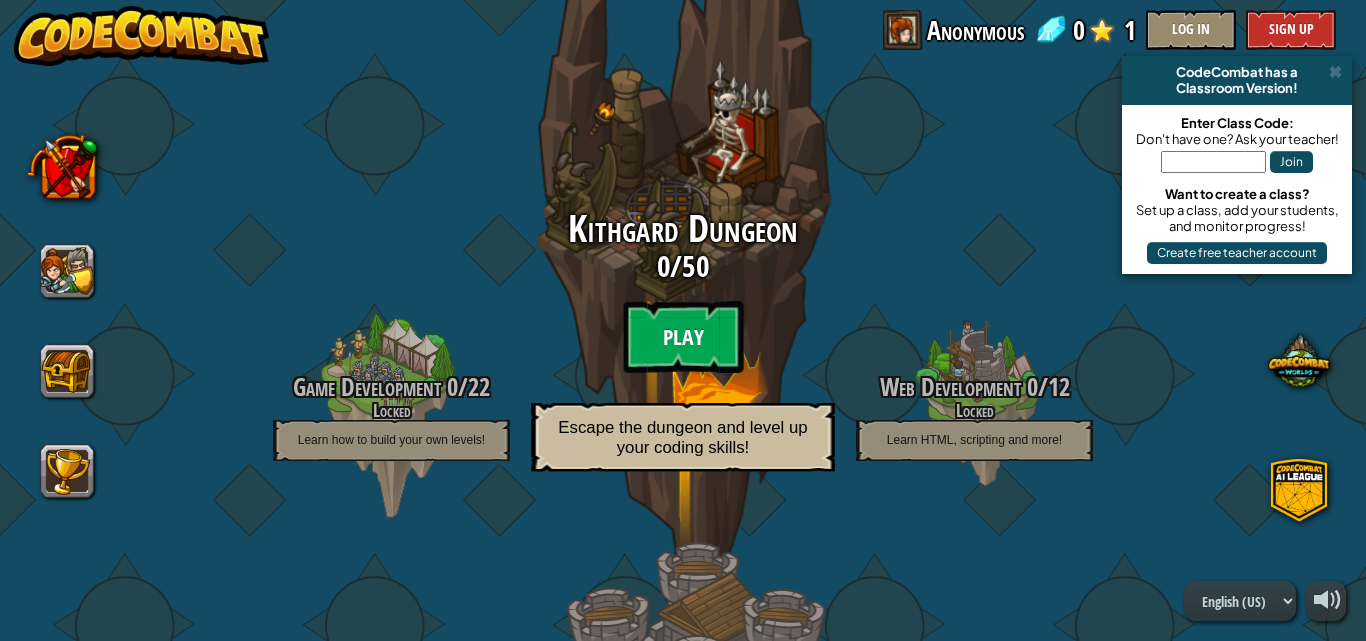 click on "Play" at bounding box center (683, 337) 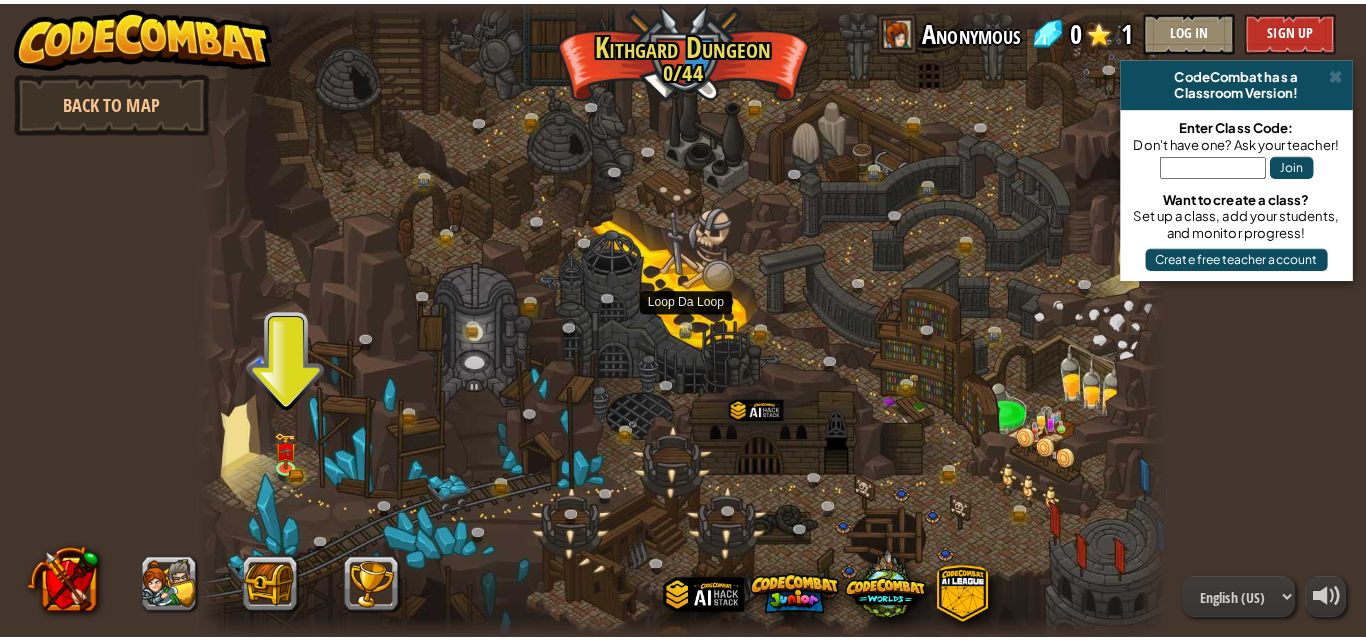 scroll, scrollTop: 1, scrollLeft: 0, axis: vertical 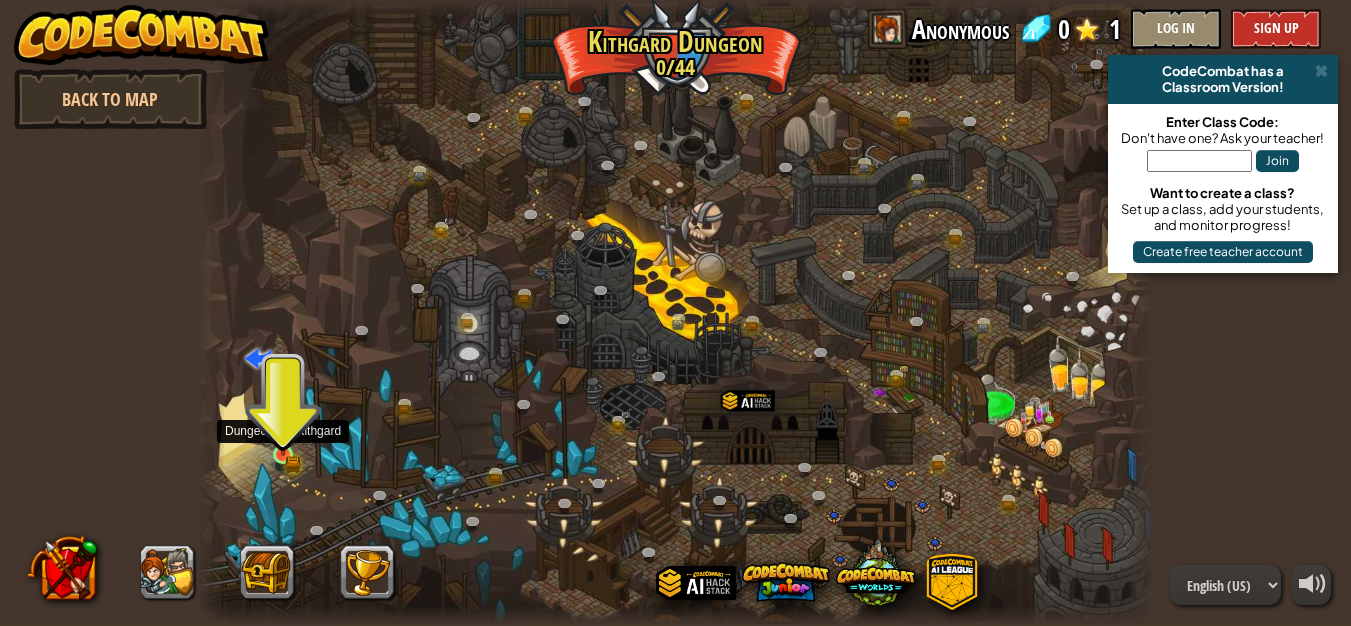 click at bounding box center [282, 432] 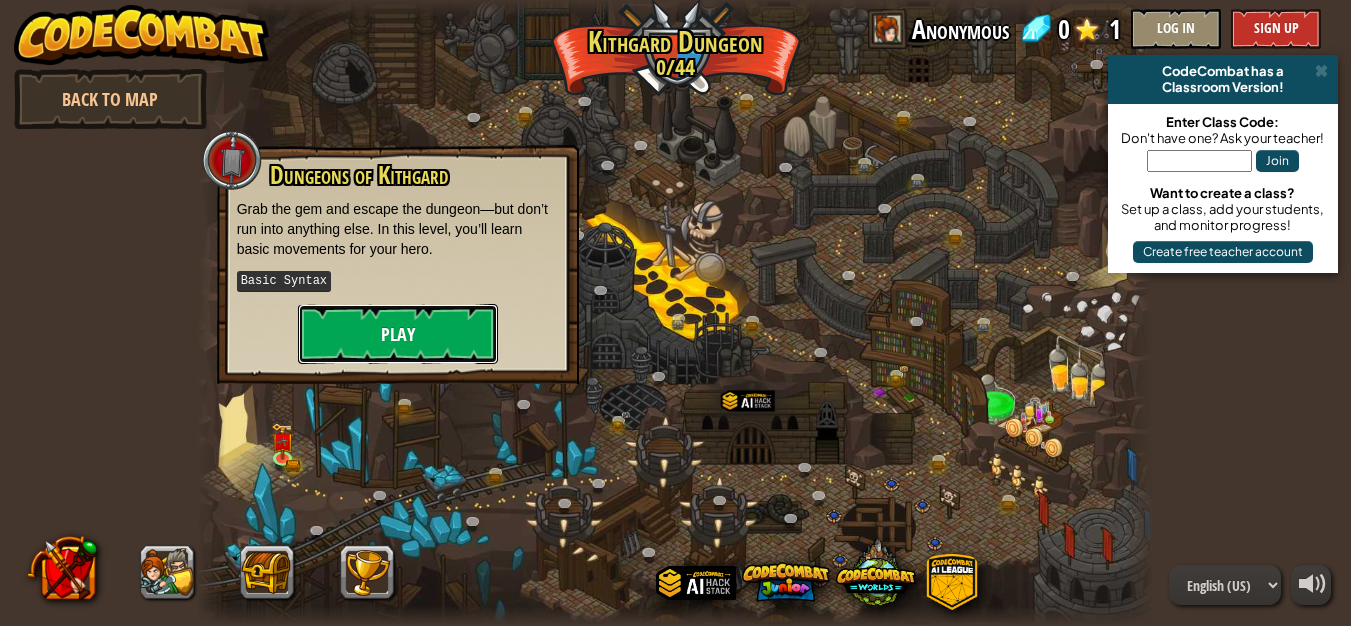 click on "Play" at bounding box center [398, 334] 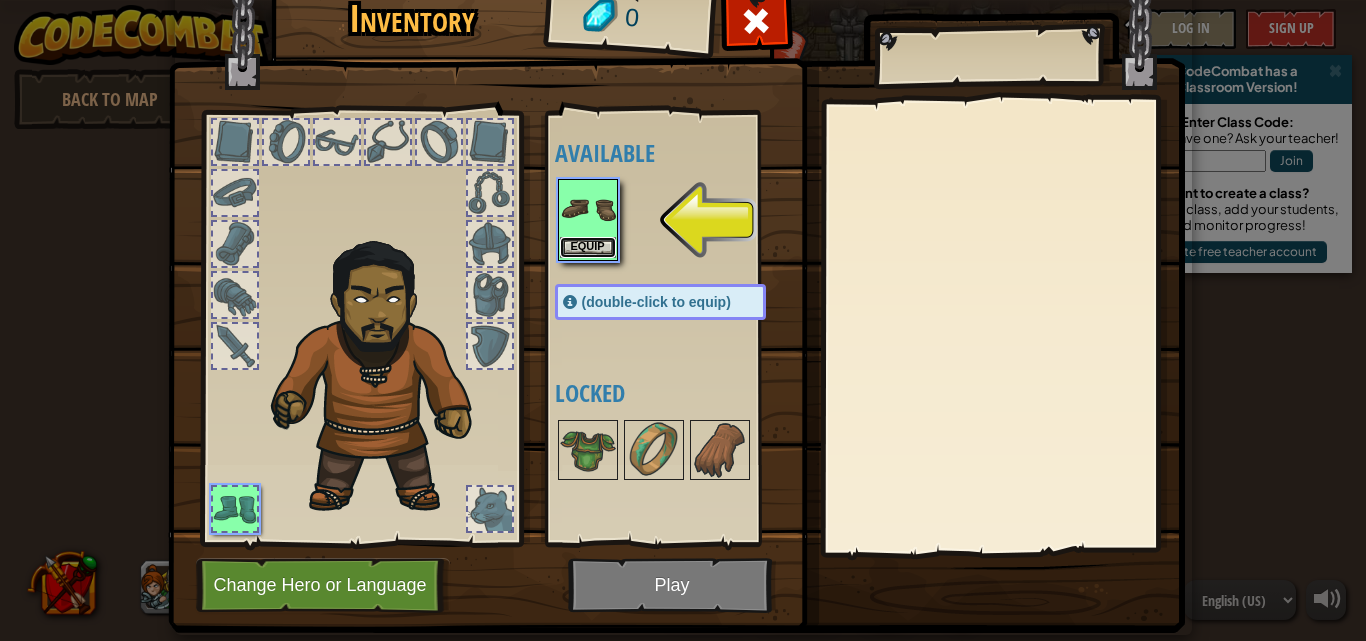 click on "Equip" at bounding box center [588, 247] 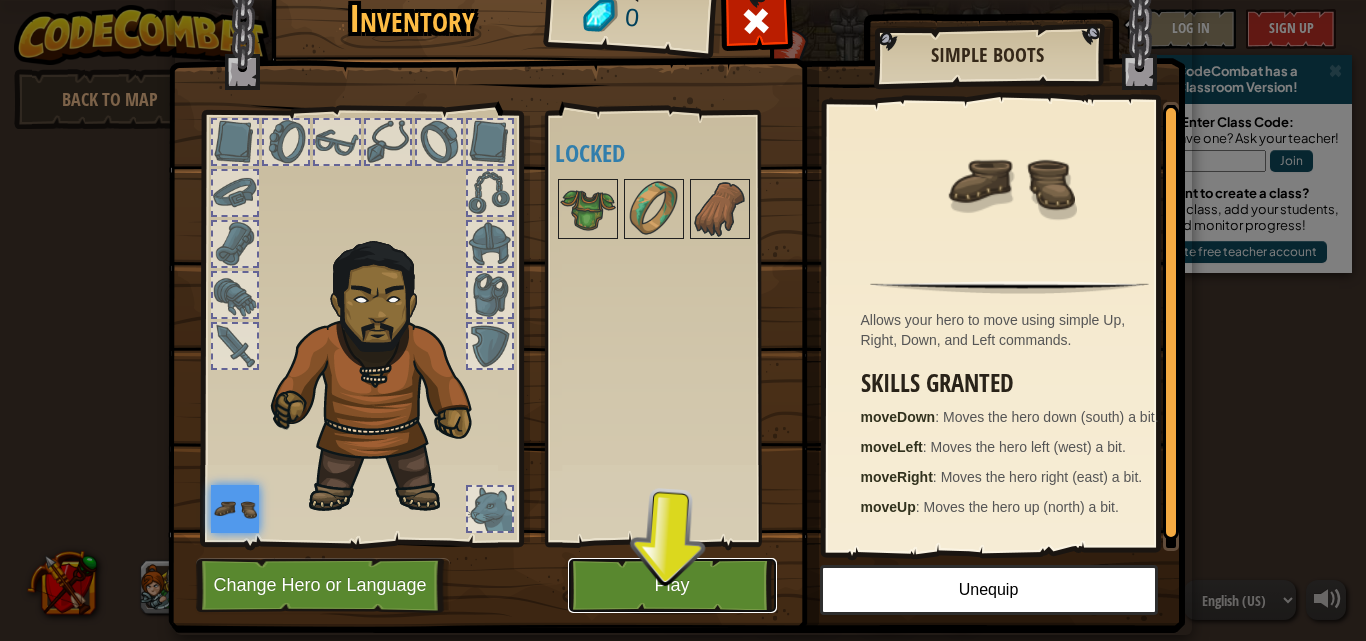 click on "Play" at bounding box center [672, 585] 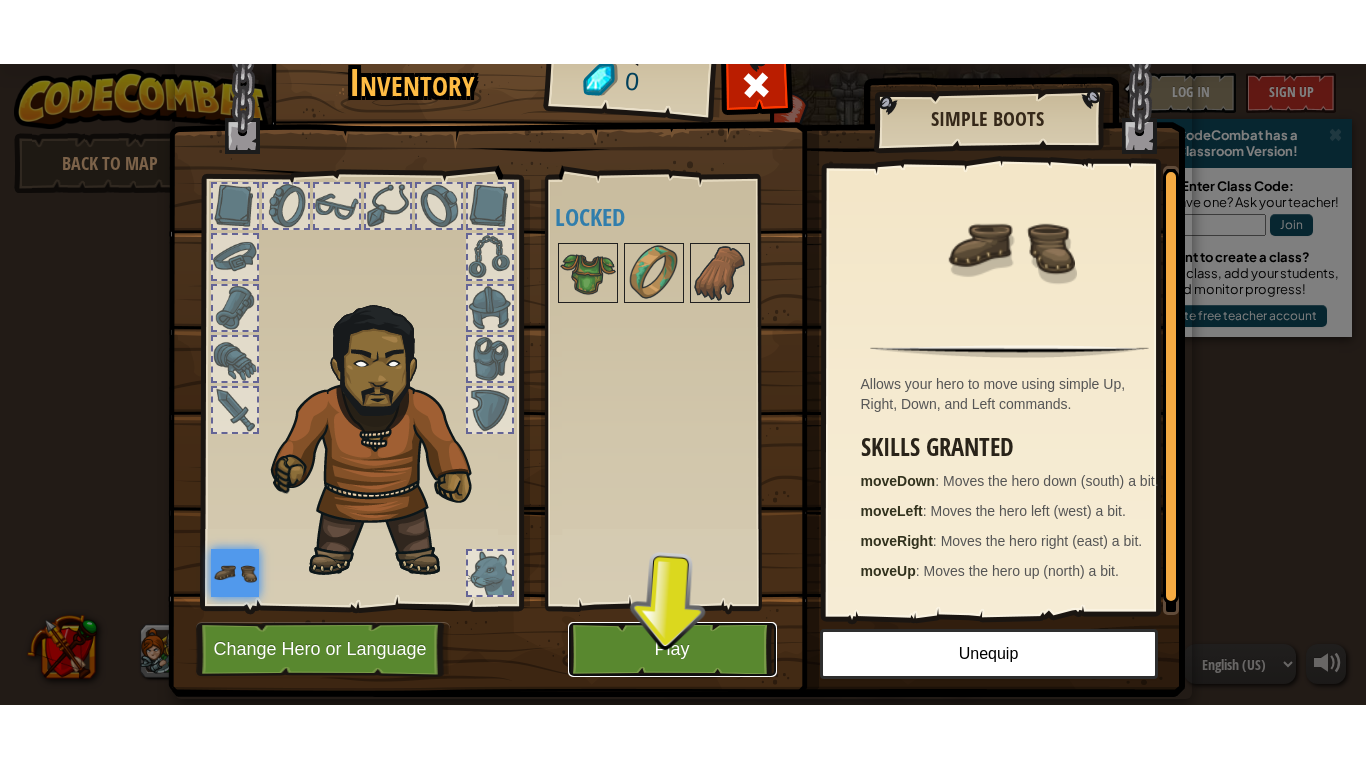 scroll, scrollTop: 0, scrollLeft: 0, axis: both 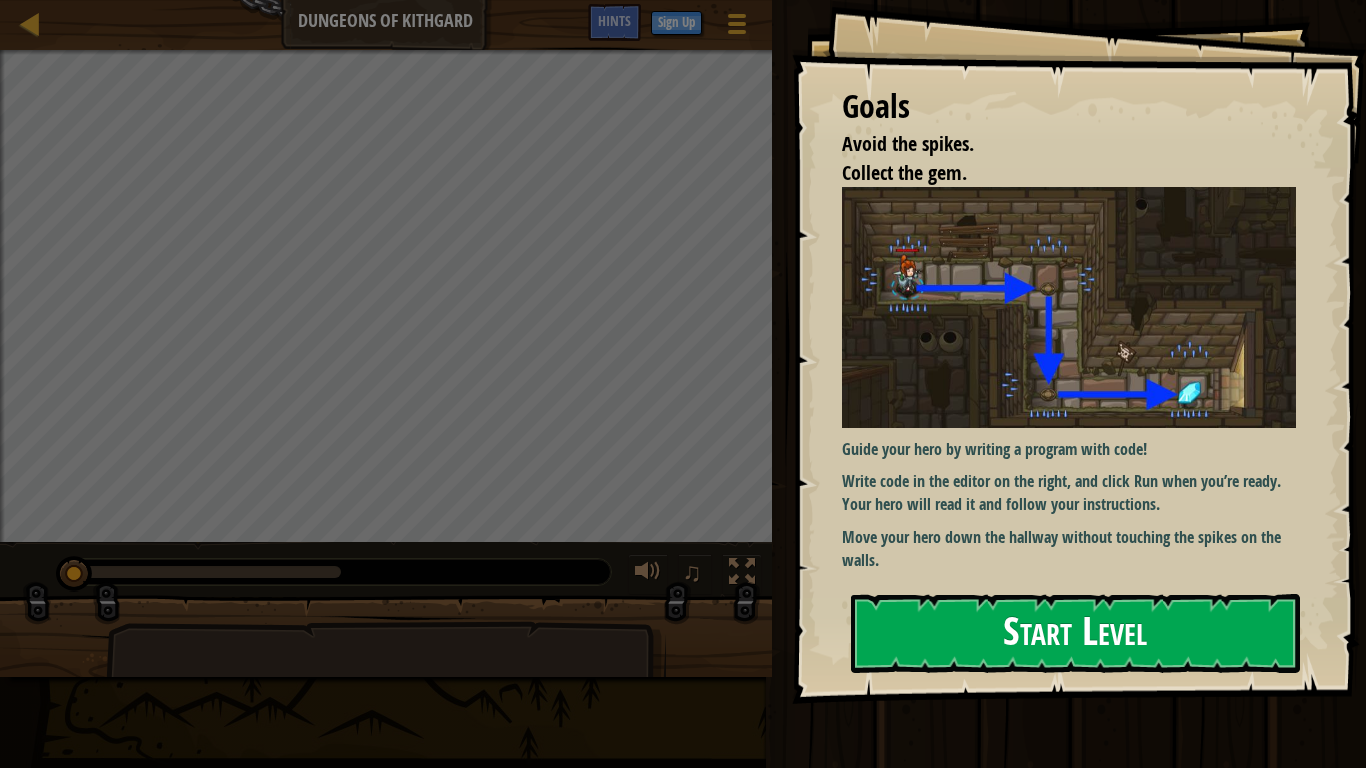 click on "Start Level" at bounding box center (1075, 633) 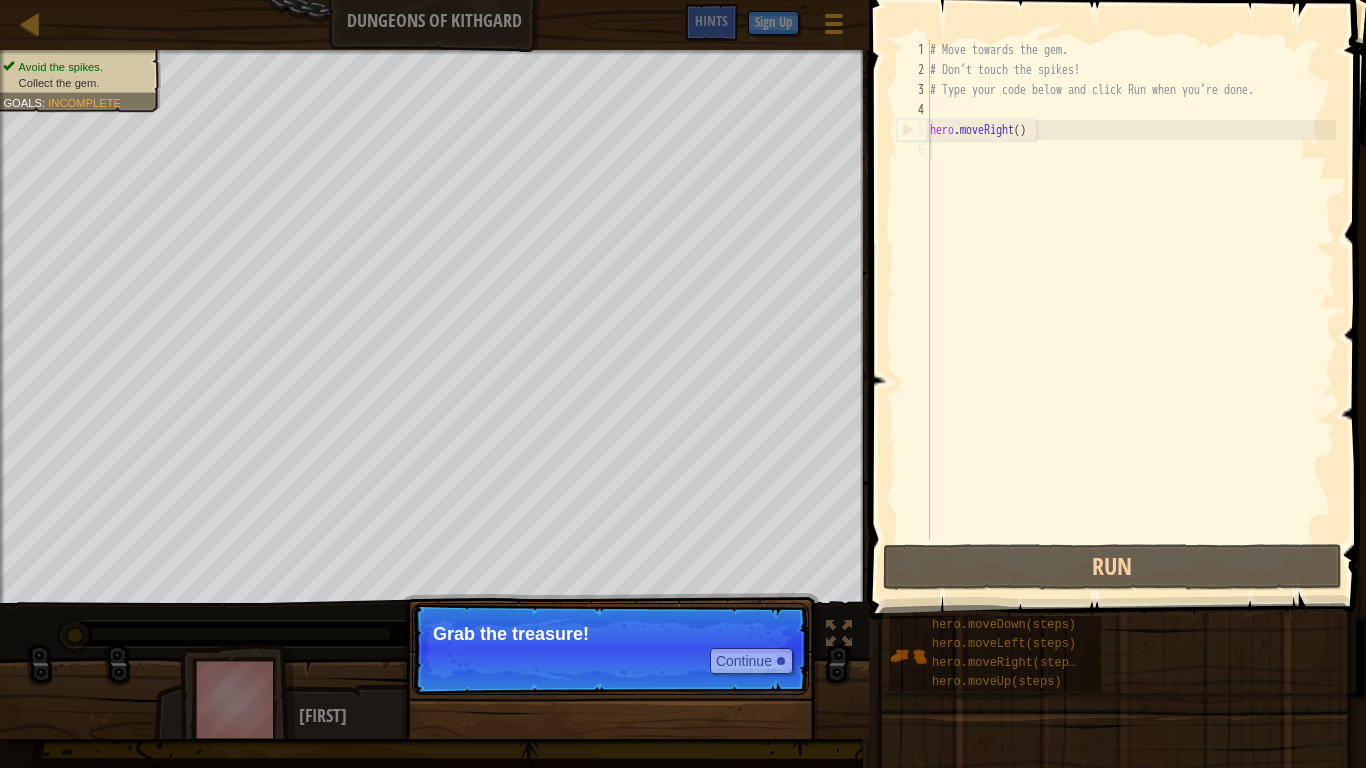 click on "Continue  Grab the treasure!" at bounding box center [610, 741] 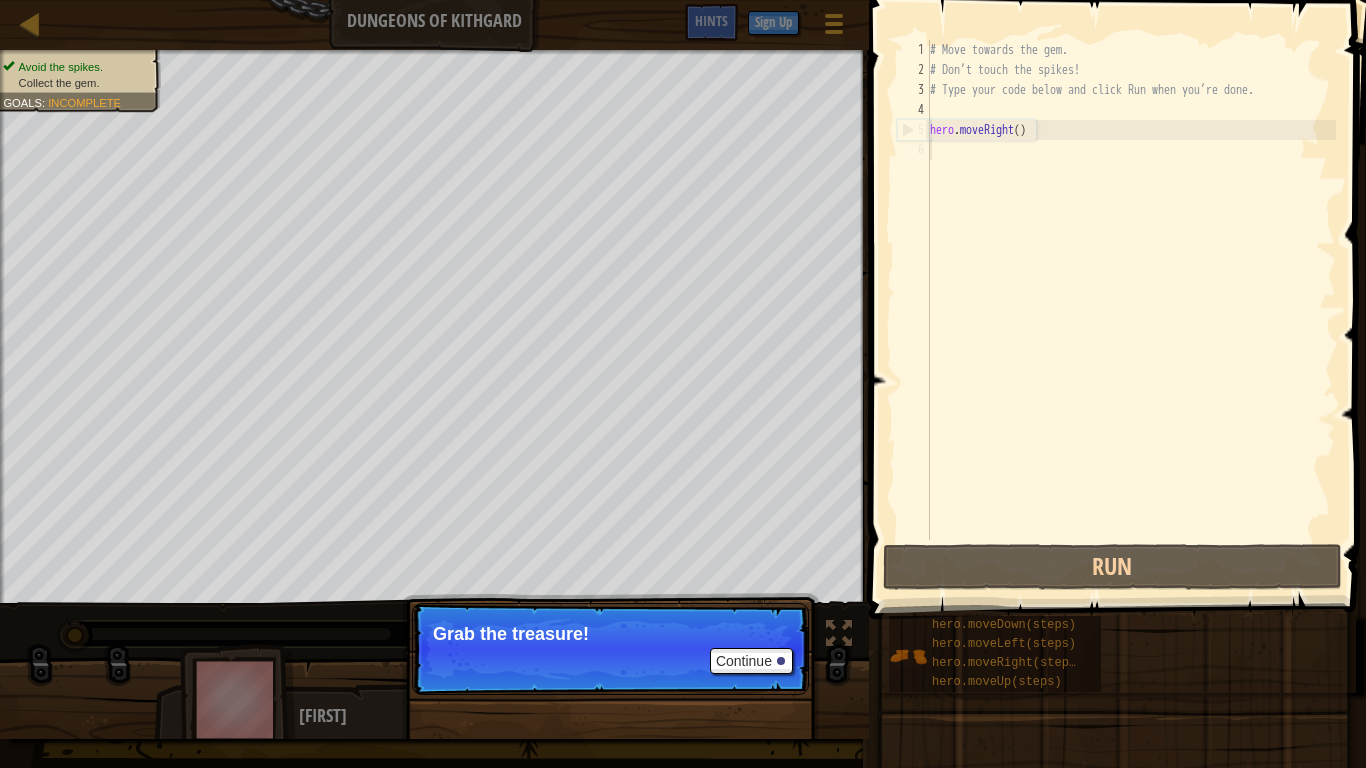 click on "Continue  Grab the treasure!" at bounding box center [610, 751] 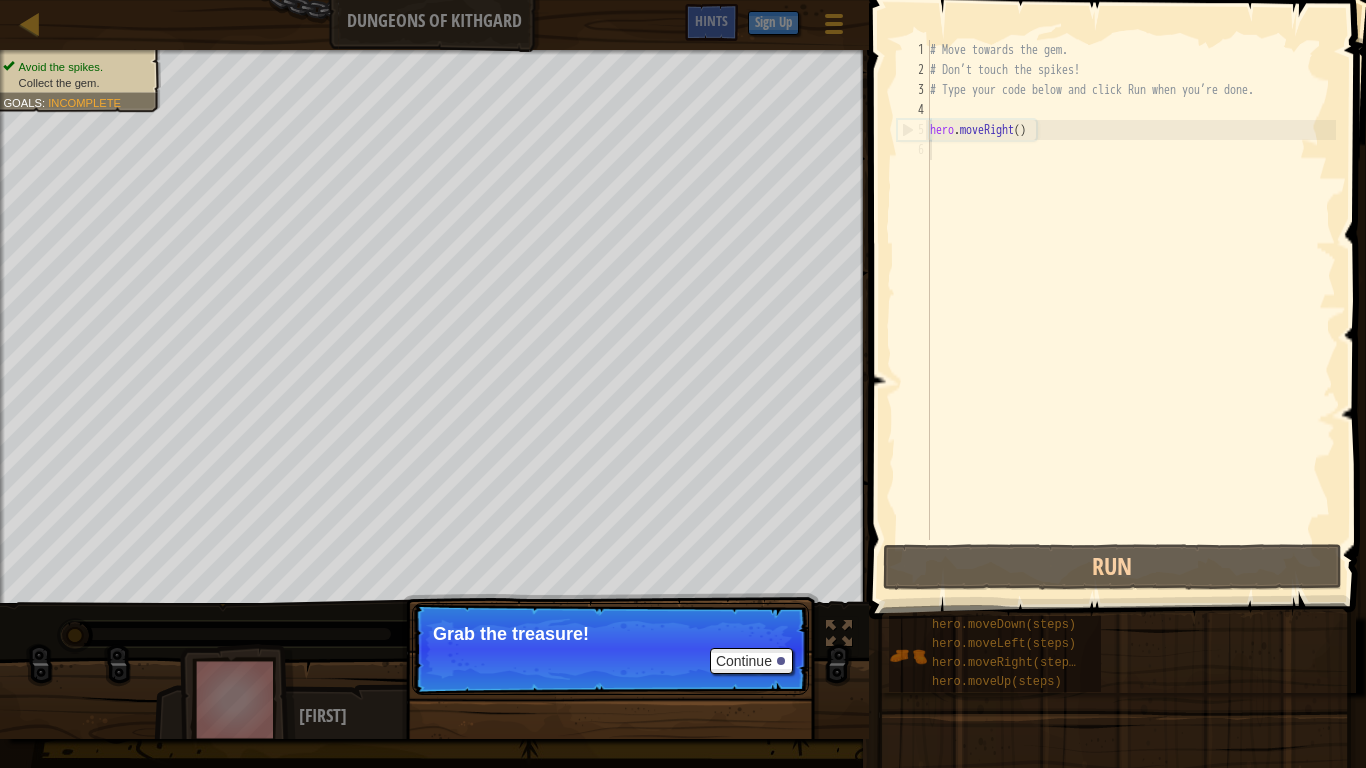 click on "Continue  Grab the treasure!" at bounding box center [610, 649] 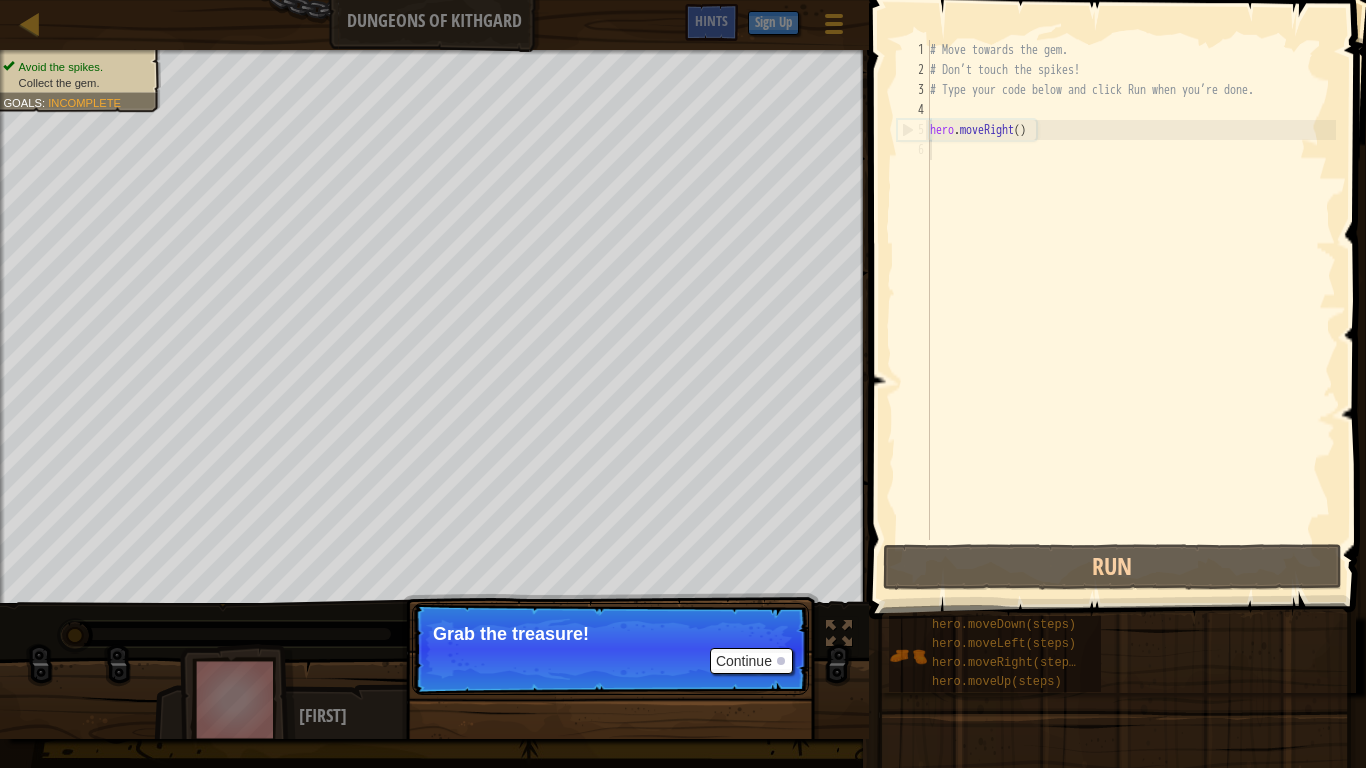 scroll, scrollTop: 9, scrollLeft: 0, axis: vertical 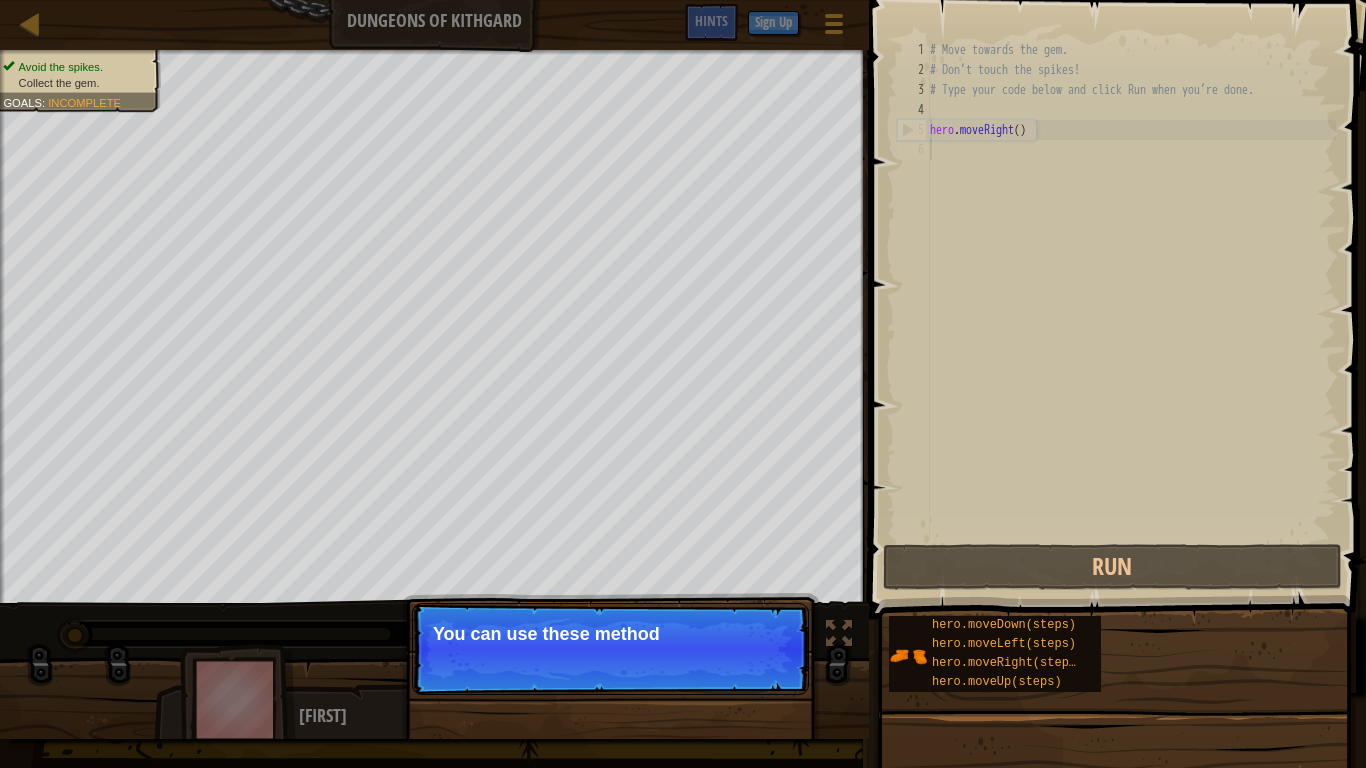 click on "Continue  You can use these method" at bounding box center (610, 649) 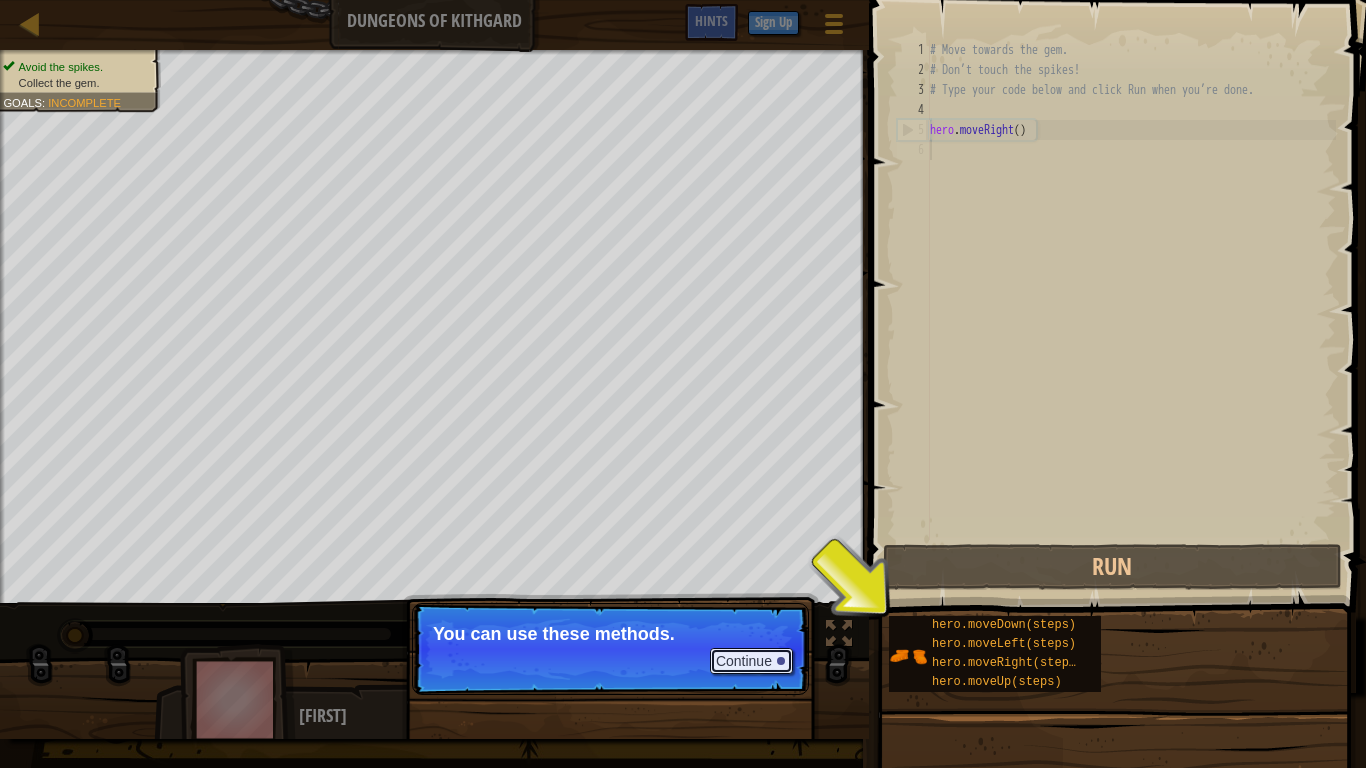 click on "Continue" at bounding box center [751, 661] 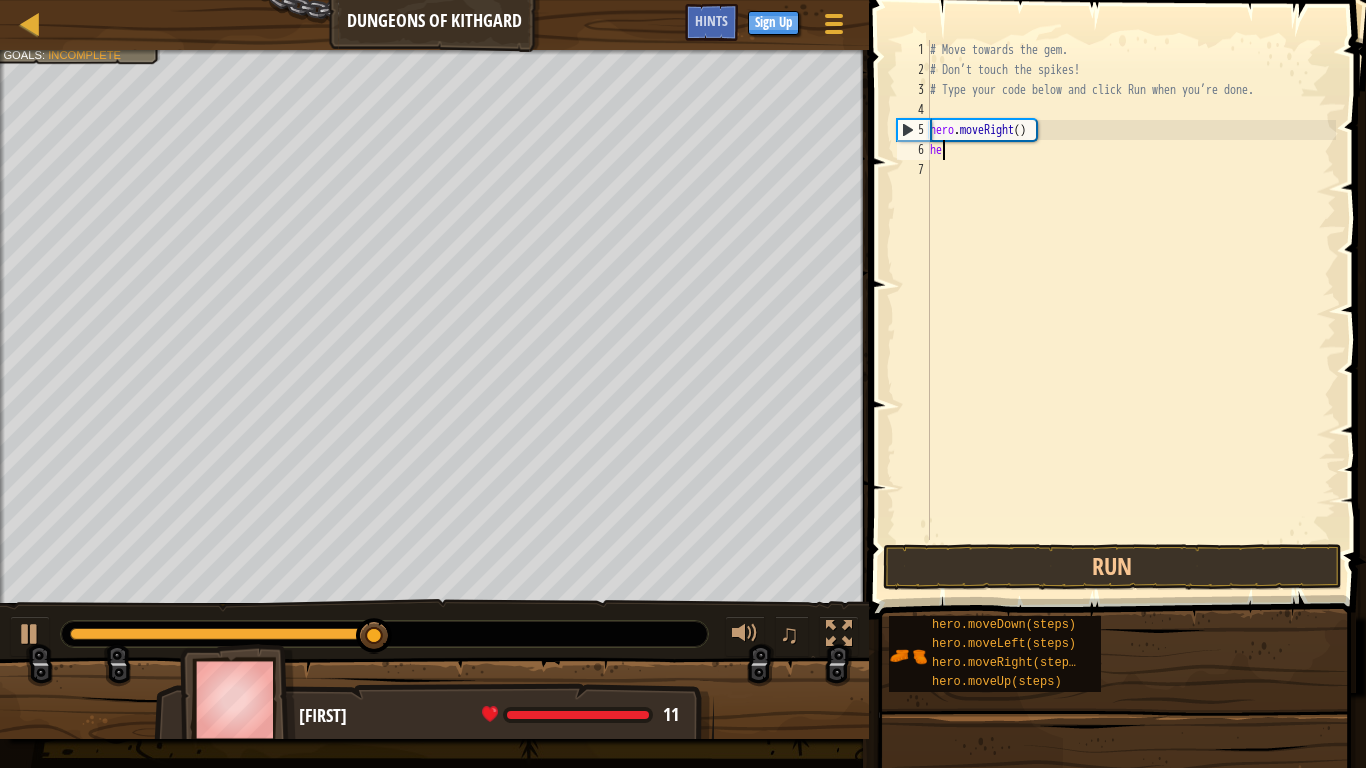 scroll, scrollTop: 9, scrollLeft: 0, axis: vertical 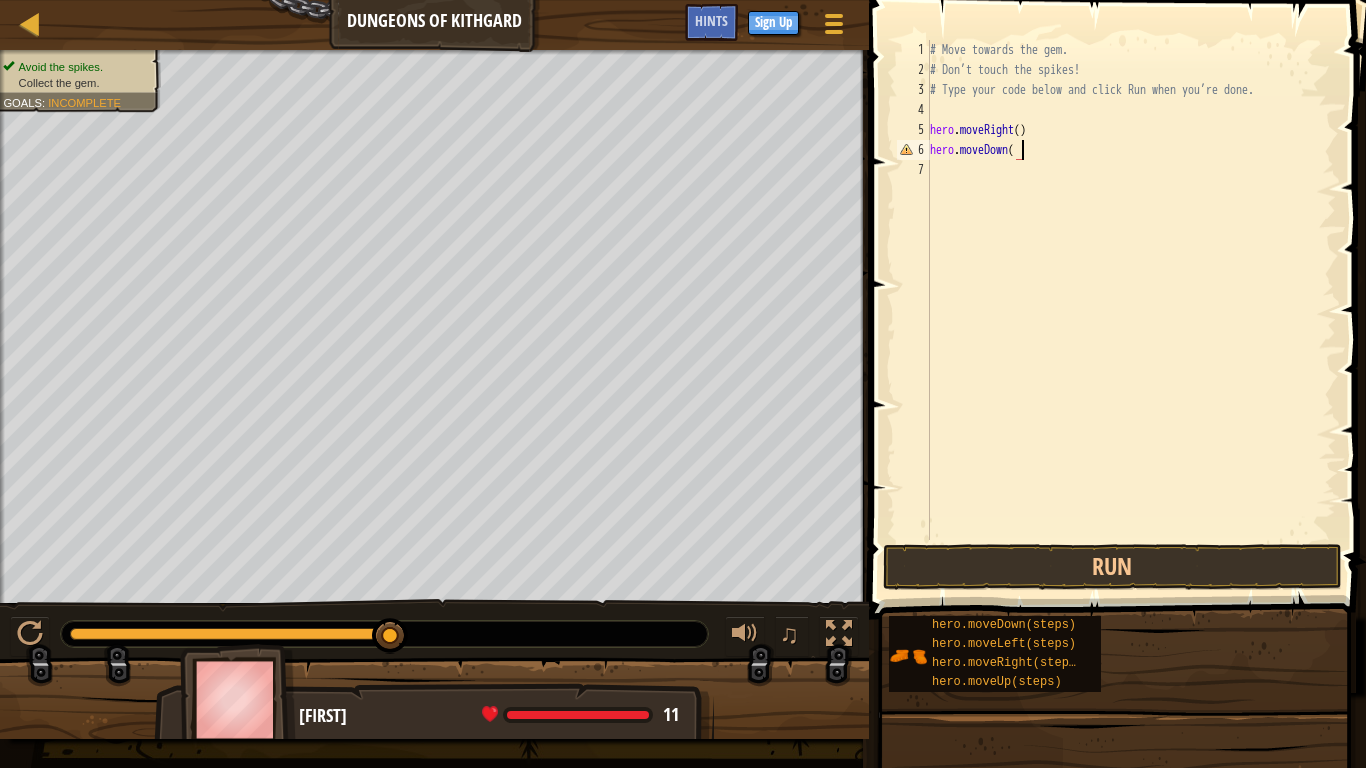 type on "hero.moveDown()" 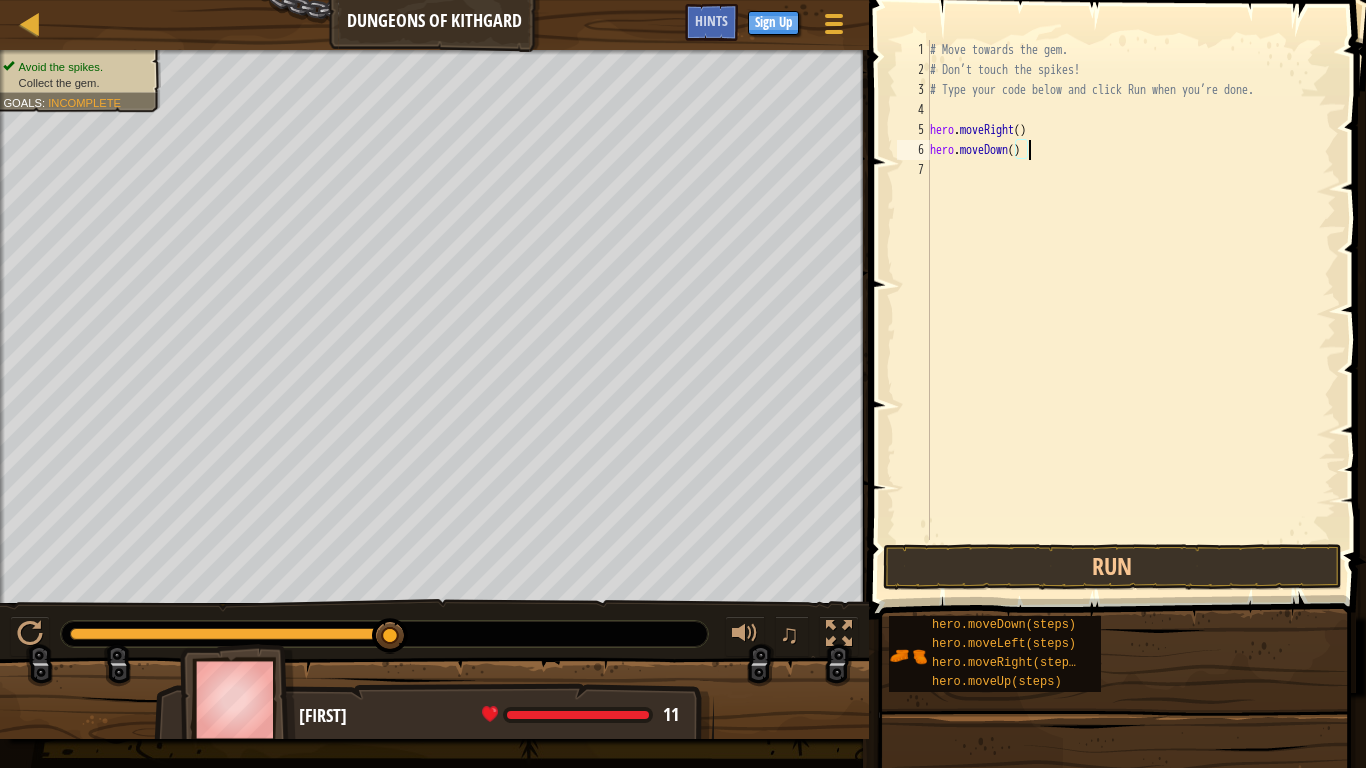 scroll, scrollTop: 9, scrollLeft: 0, axis: vertical 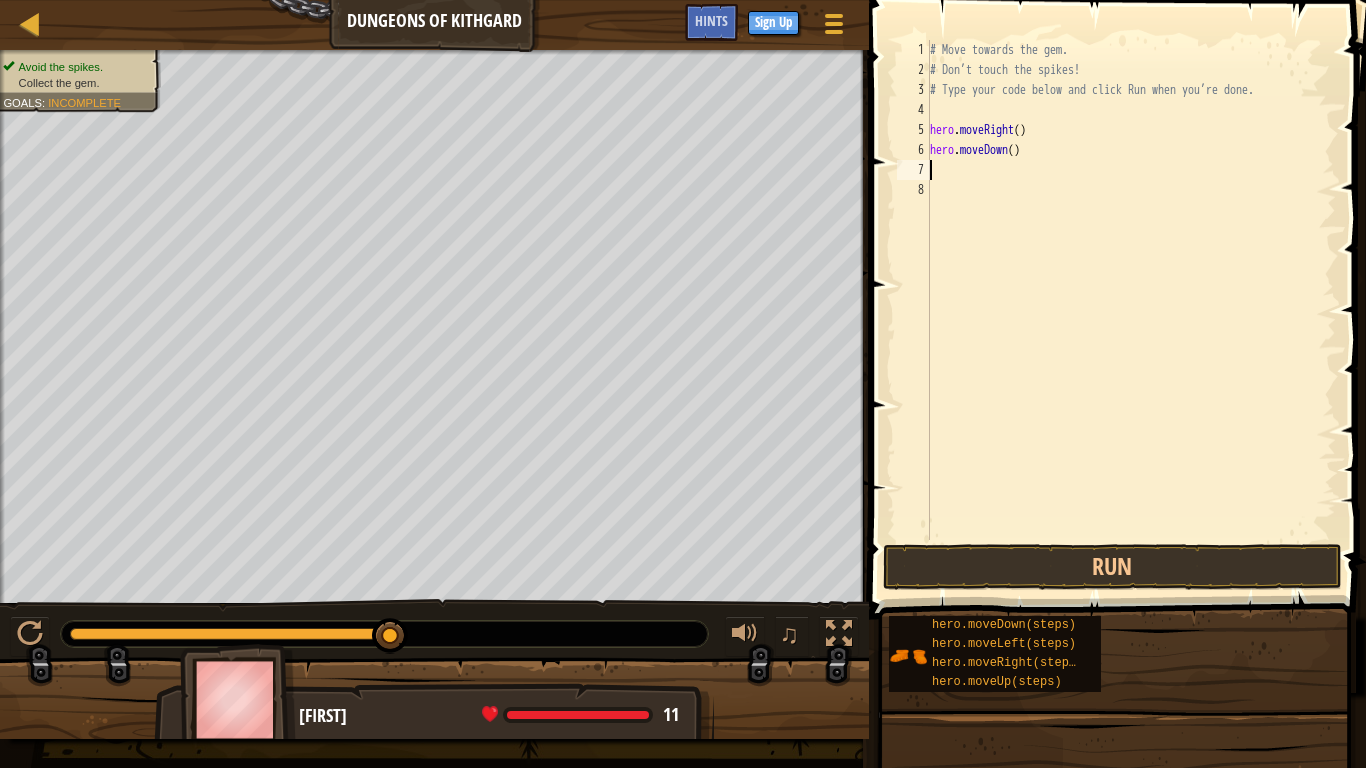 type on "hero.moveDown()" 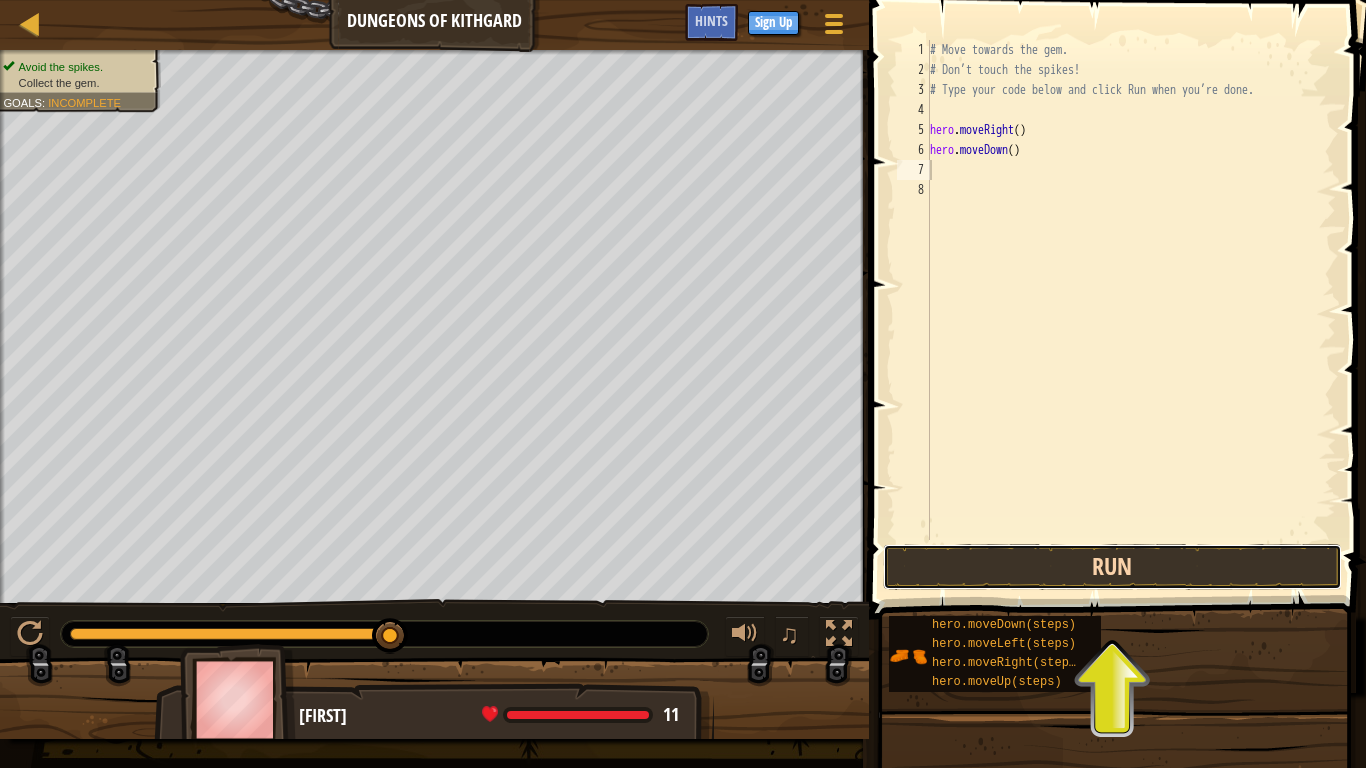 click on "Run" at bounding box center [1112, 567] 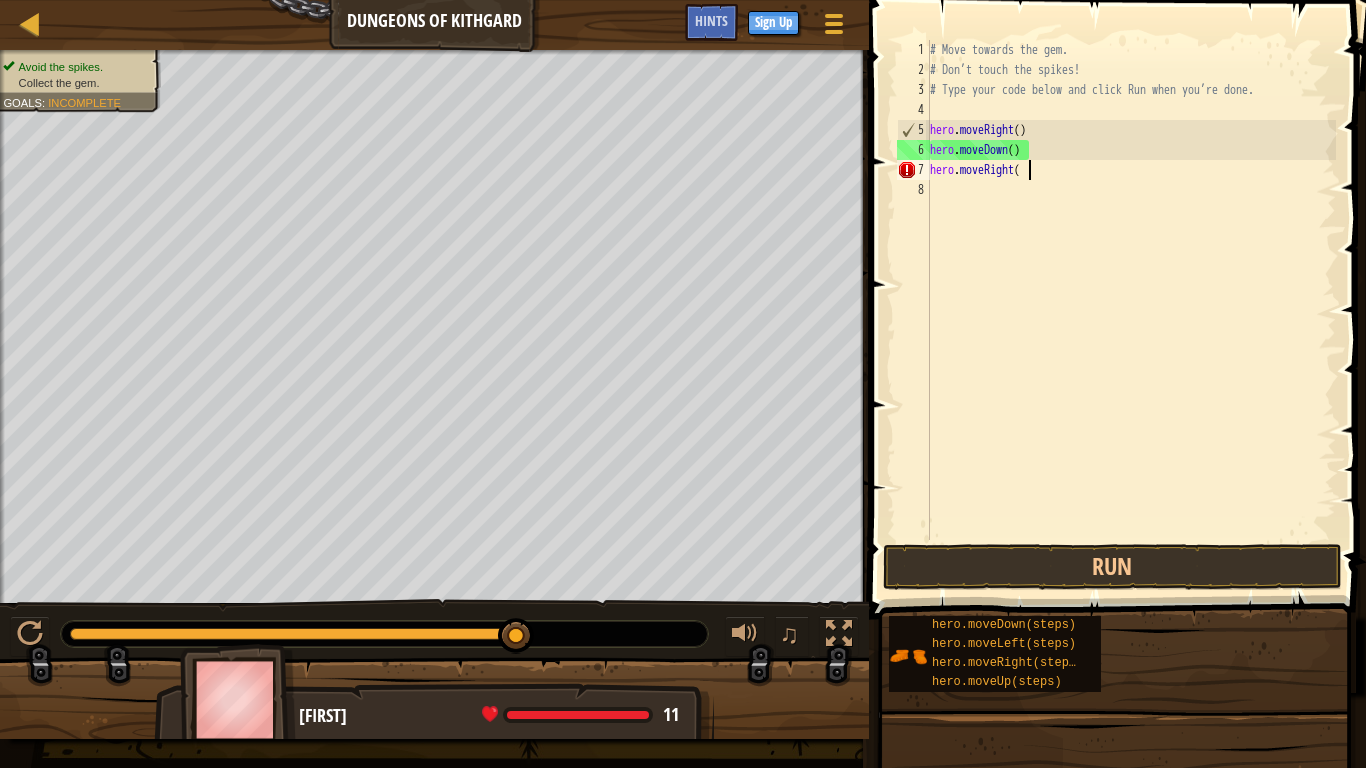 scroll, scrollTop: 9, scrollLeft: 7, axis: both 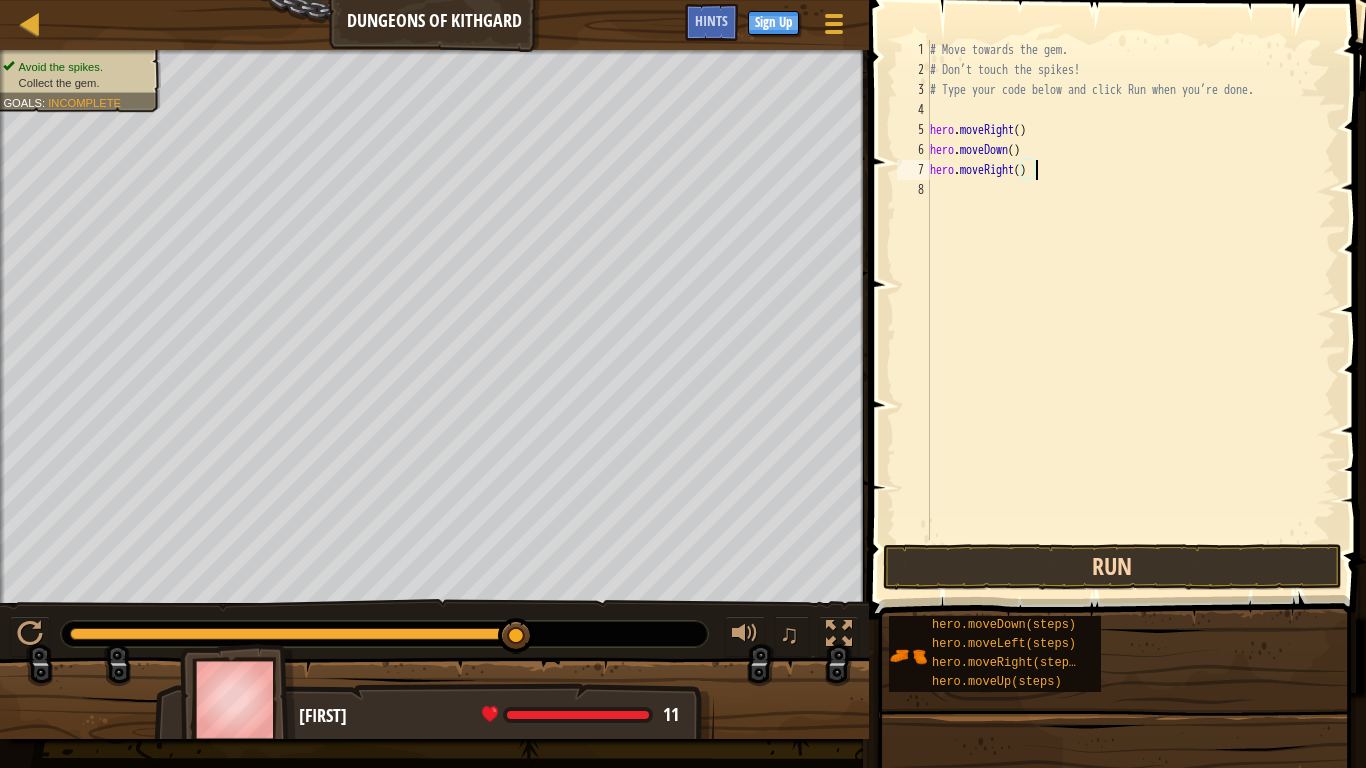 type on "hero.moveRight()" 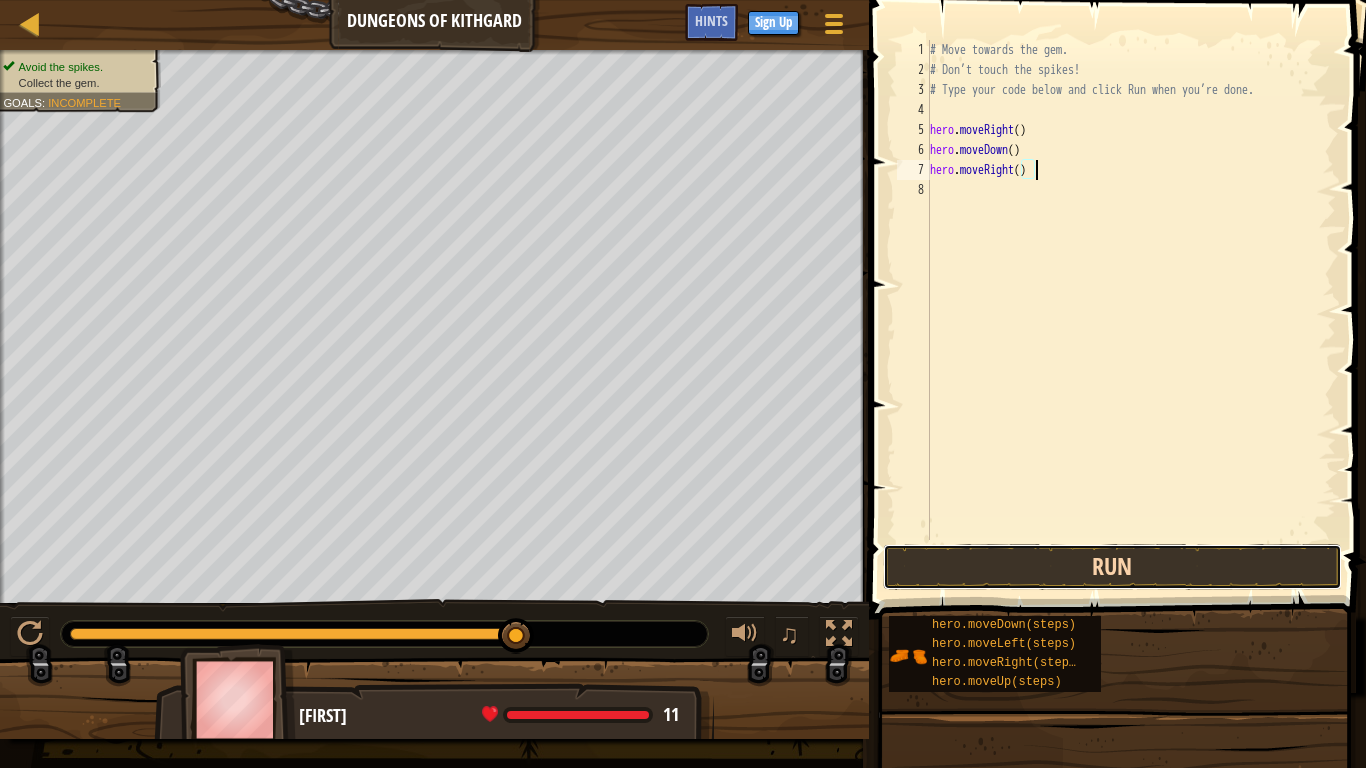 click on "Run" at bounding box center [1112, 567] 